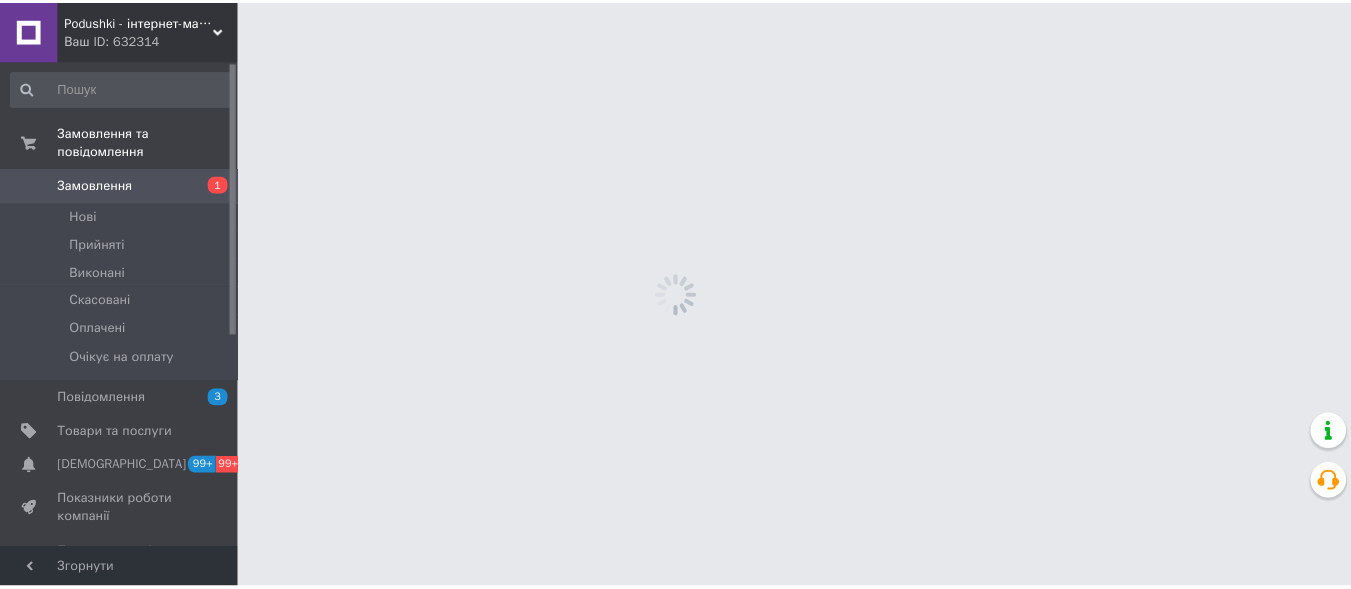 scroll, scrollTop: 0, scrollLeft: 0, axis: both 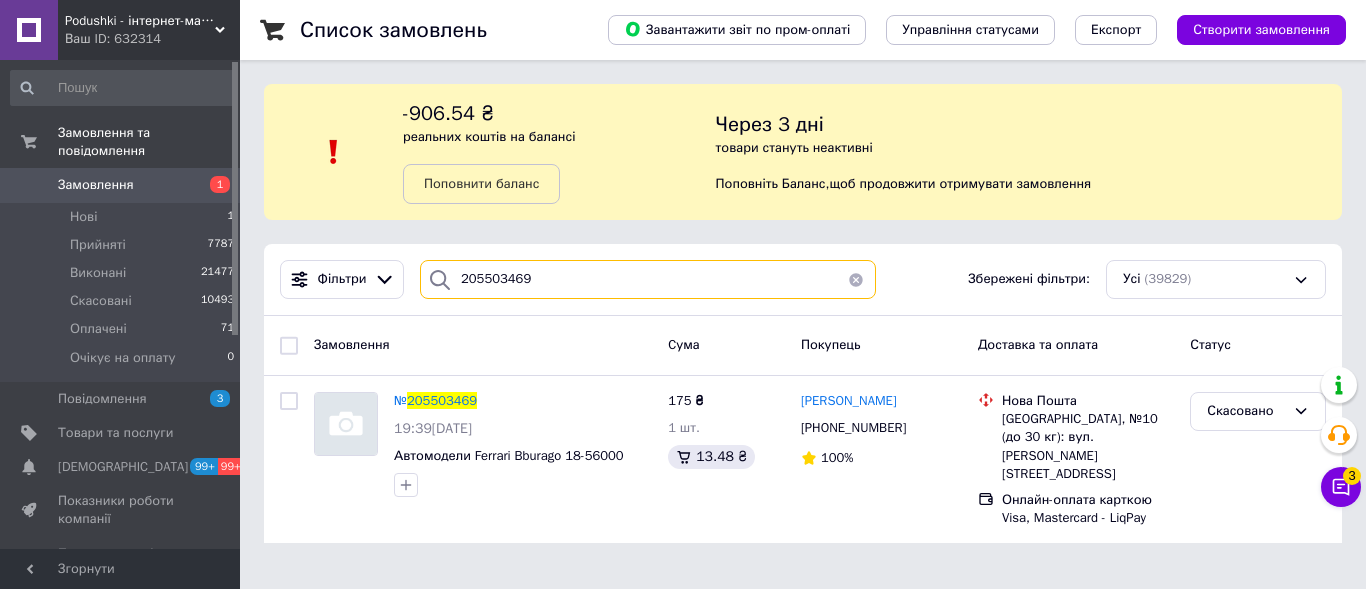 drag, startPoint x: 541, startPoint y: 271, endPoint x: 443, endPoint y: 275, distance: 98.0816 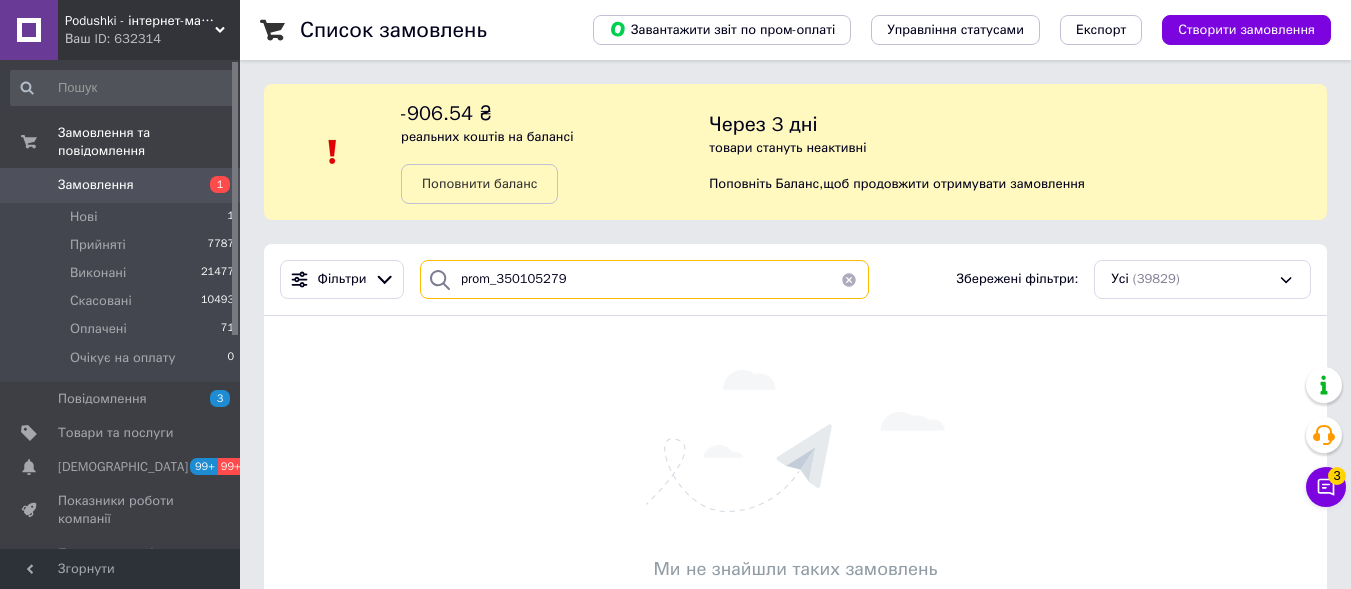 click on "prom_350105279" at bounding box center (644, 279) 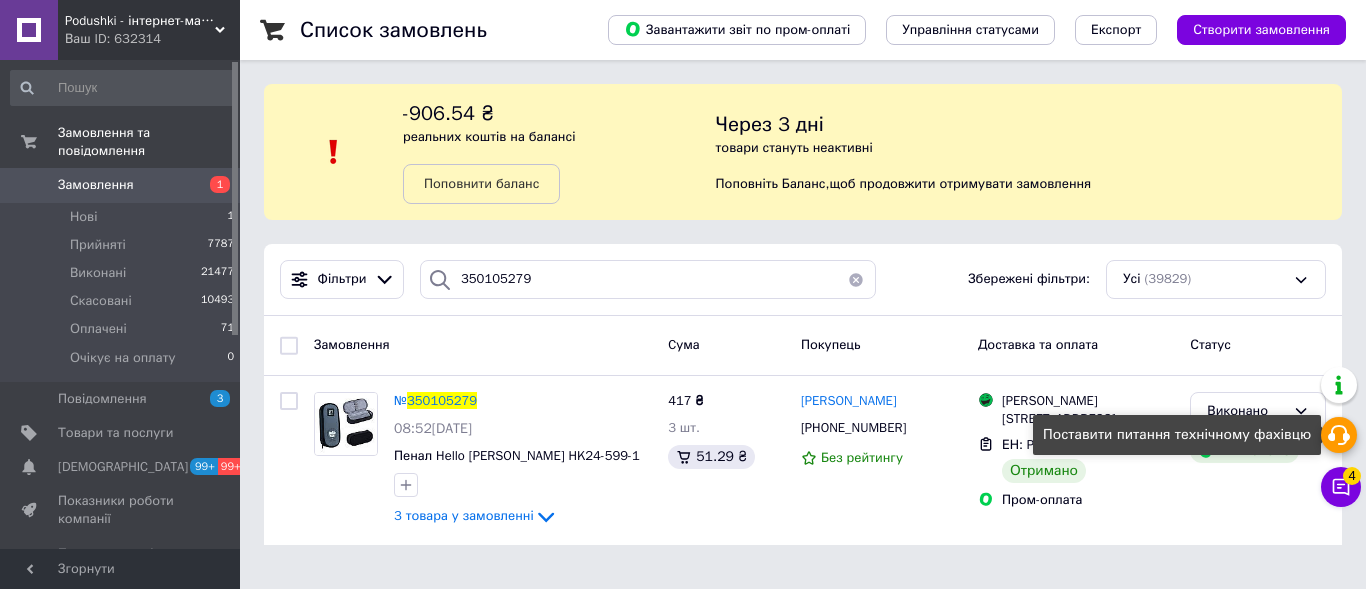 click 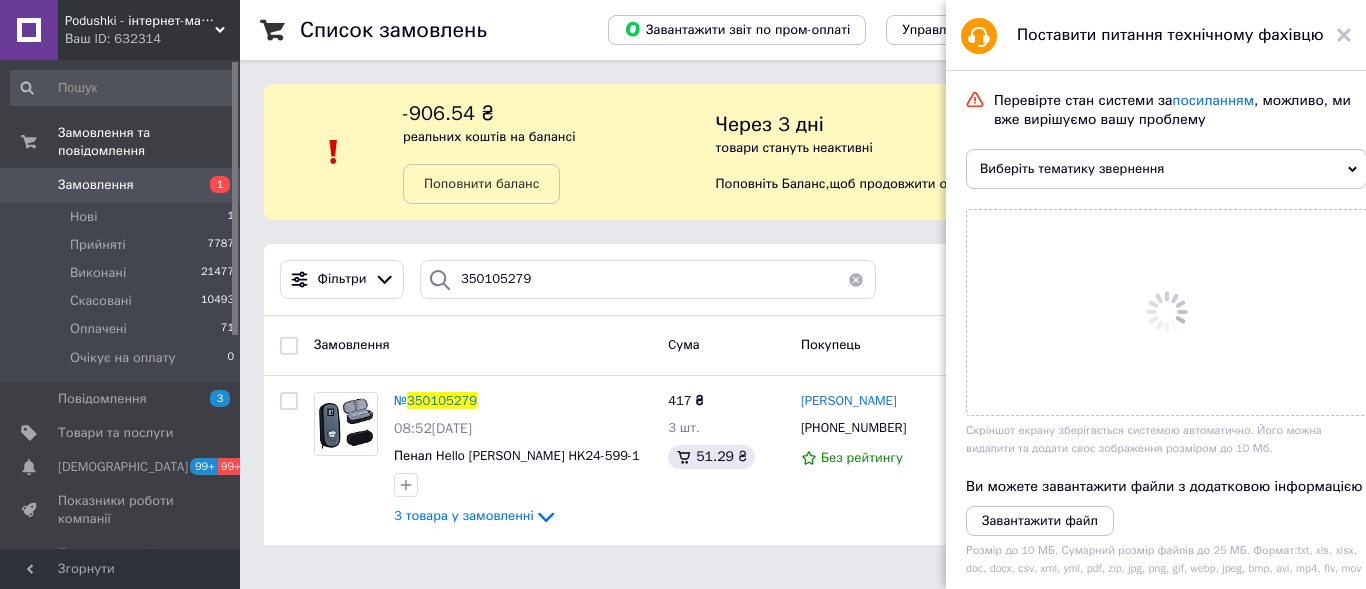 click on "Через 3 дні товари стануть неактивні Поповніть Баланс ,  щоб продовжити отримувати замовлення" at bounding box center [1029, 152] 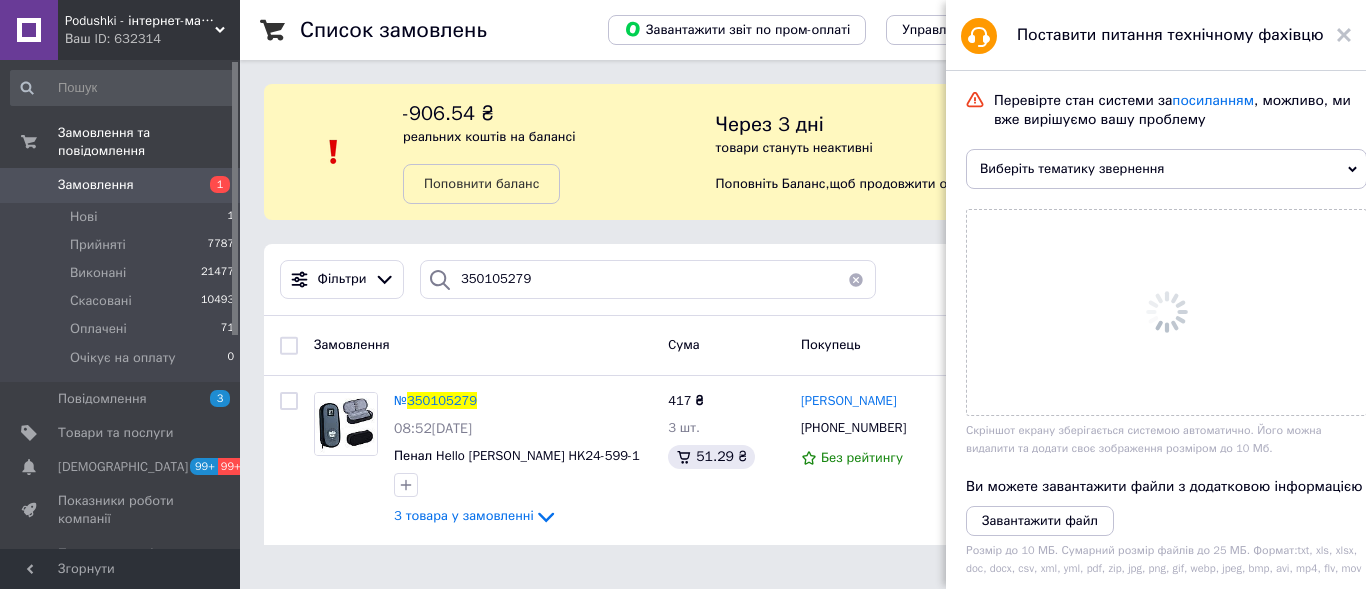 click on "Через 3 дні товари стануть неактивні Поповніть Баланс ,  щоб продовжити отримувати замовлення" at bounding box center [1029, 152] 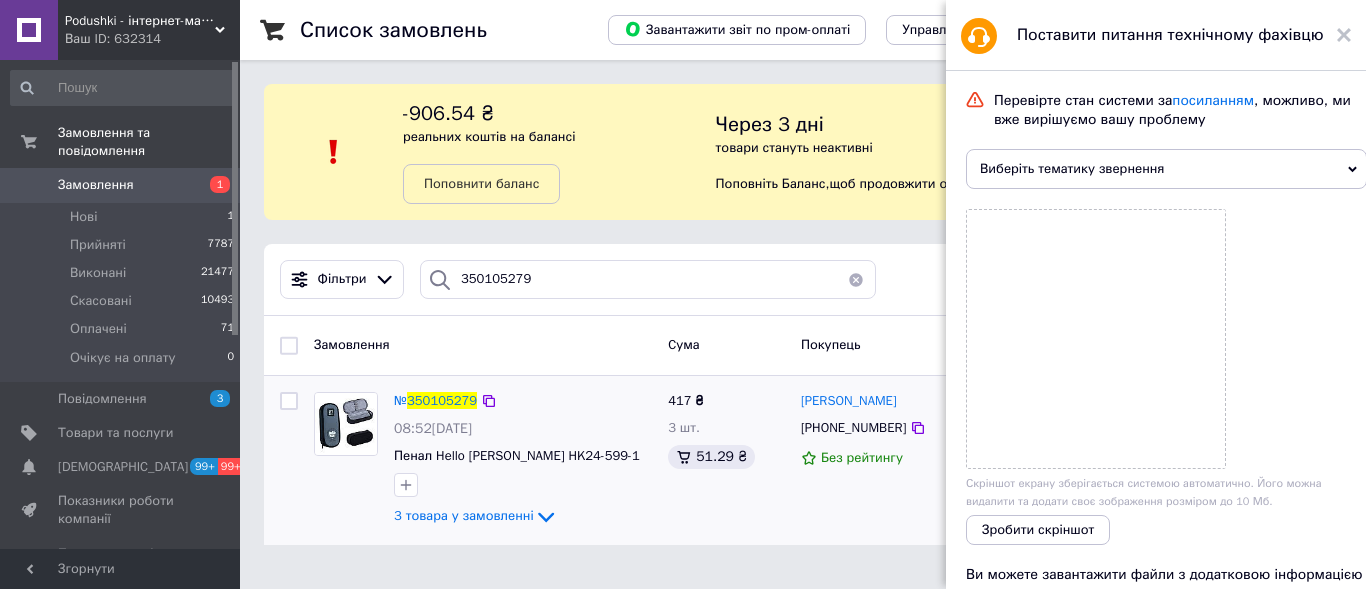 click on "417 ₴ 3 шт. 51.29 ₴" at bounding box center (726, 460) 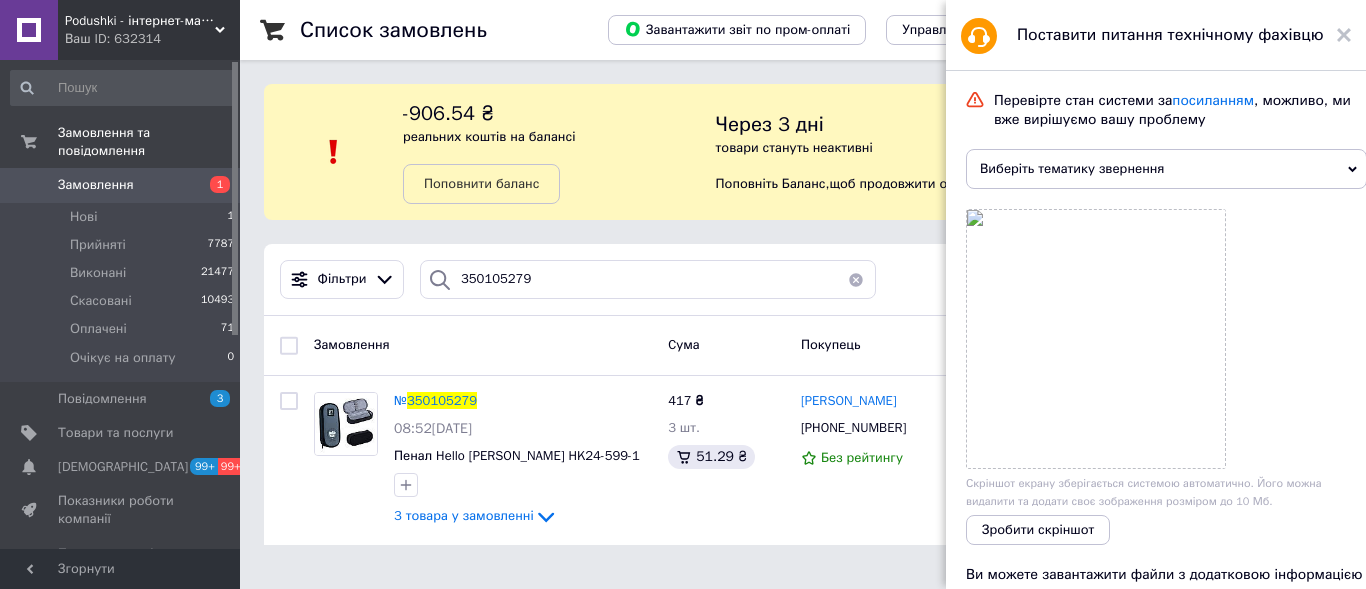 drag, startPoint x: 1345, startPoint y: 18, endPoint x: 1345, endPoint y: 39, distance: 21 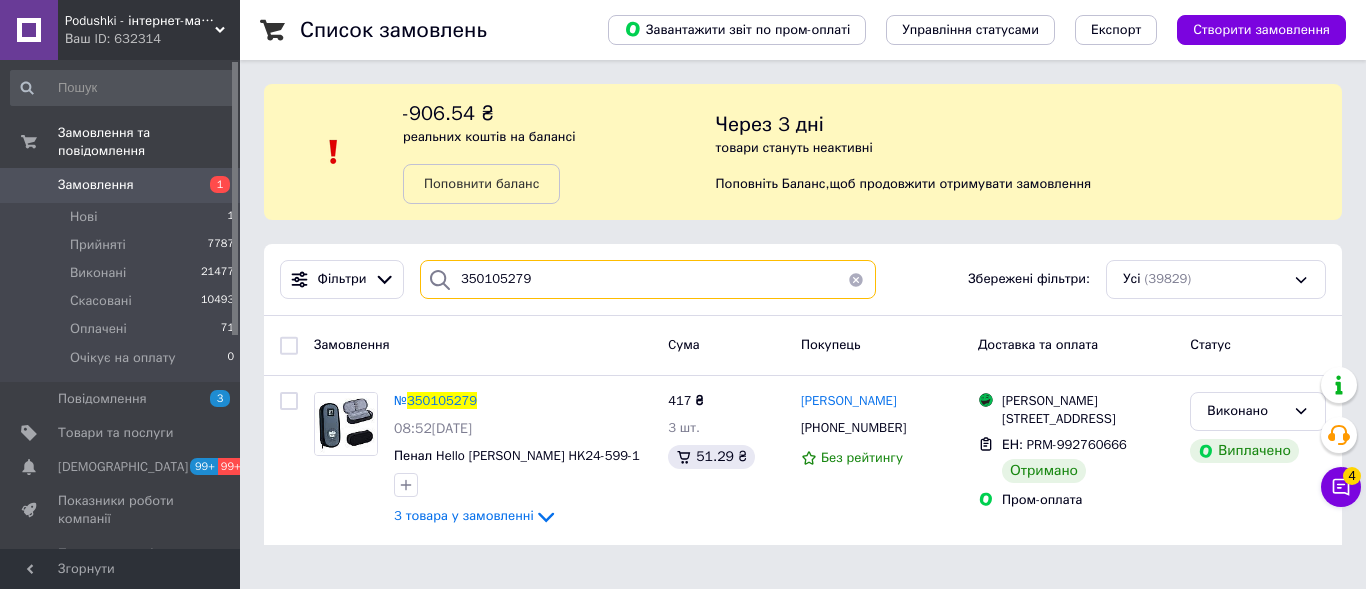 drag, startPoint x: 527, startPoint y: 281, endPoint x: 411, endPoint y: 281, distance: 116 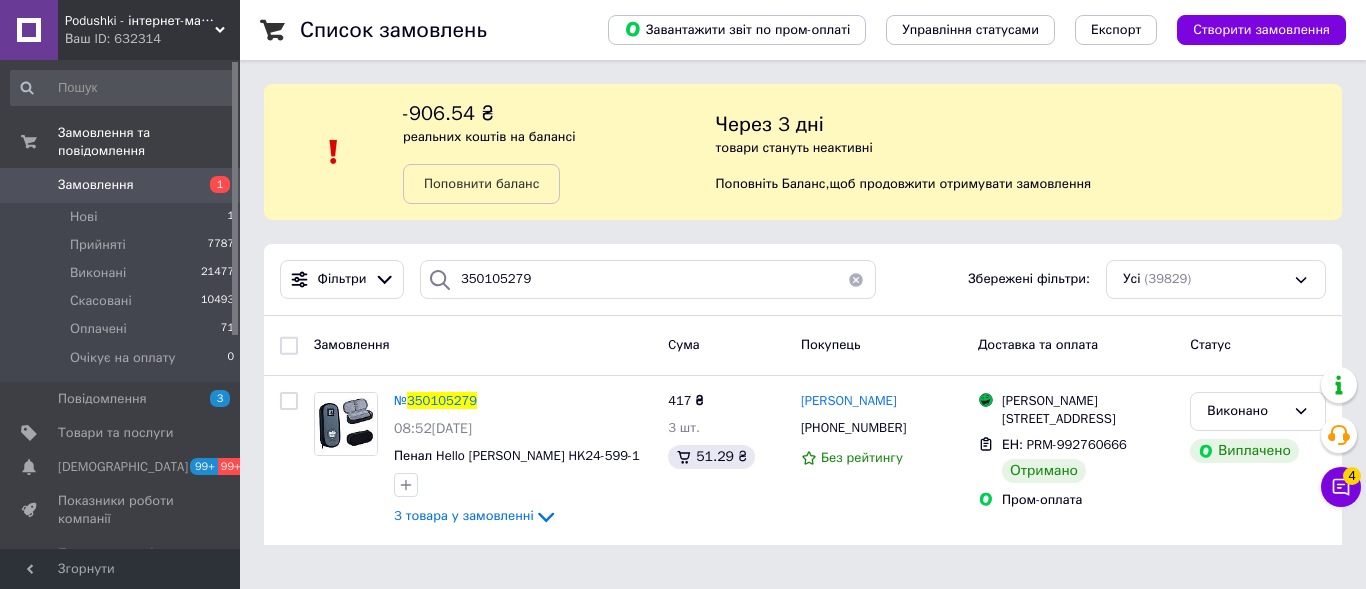 click on "350105279" at bounding box center [648, 279] 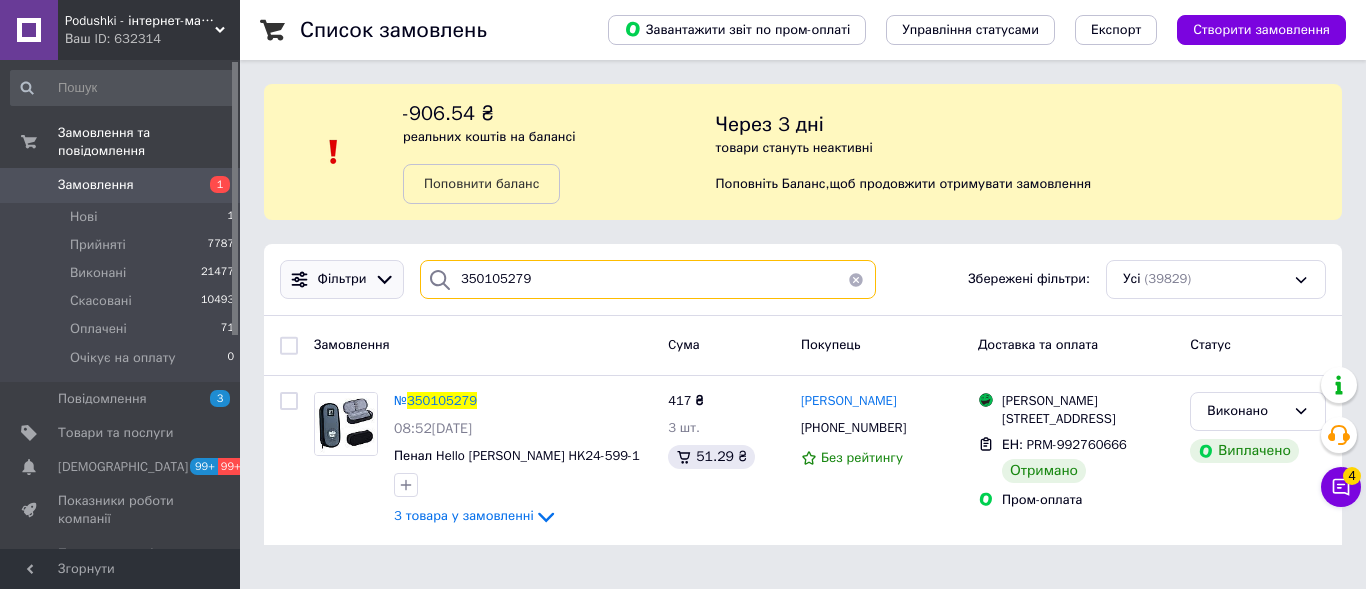 drag, startPoint x: 531, startPoint y: 279, endPoint x: 341, endPoint y: 261, distance: 190.85072 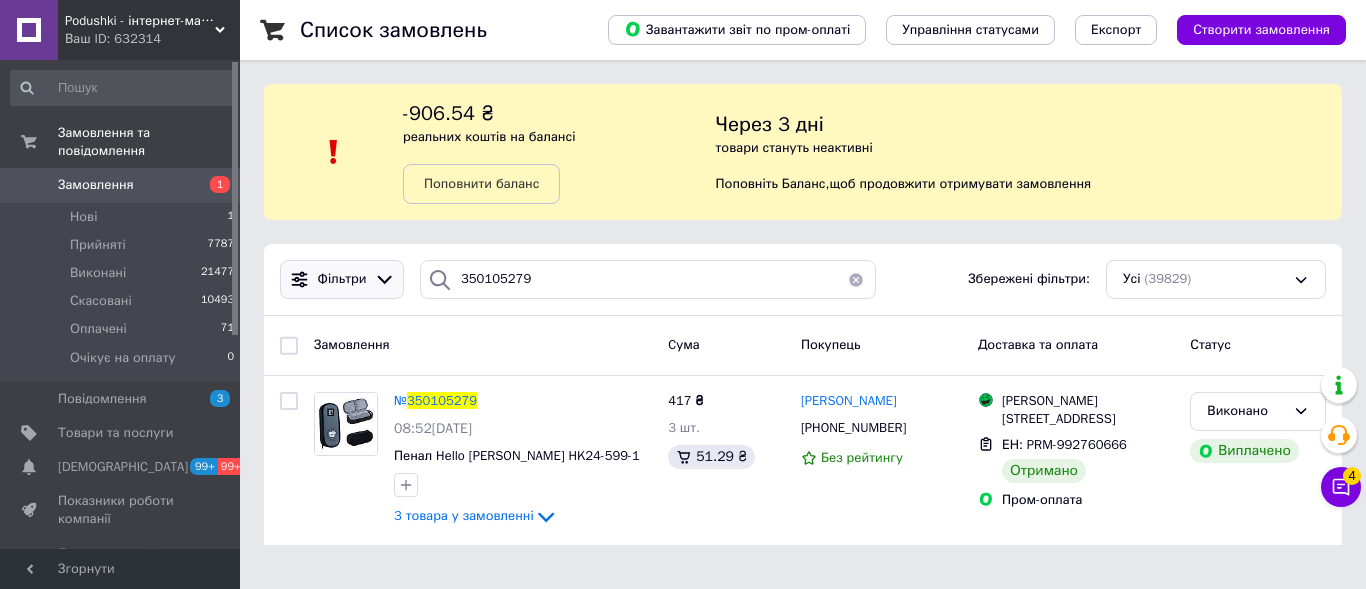 click on "Фільтри" at bounding box center [342, 279] 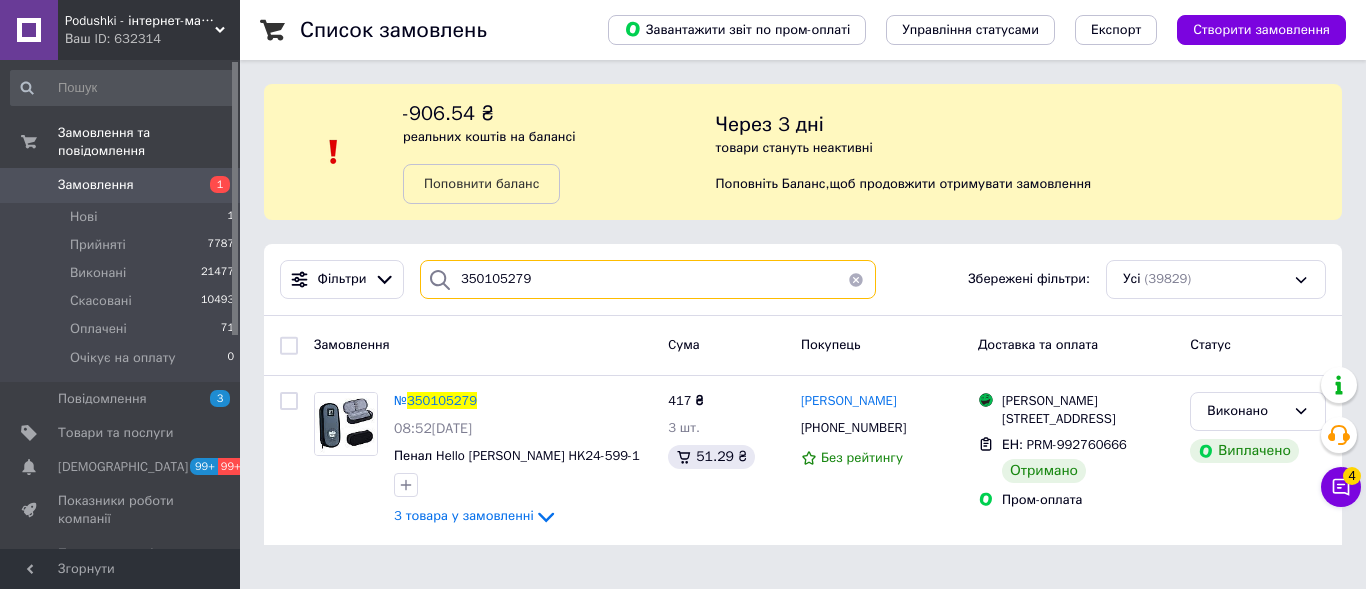 click on "350105279" at bounding box center (648, 279) 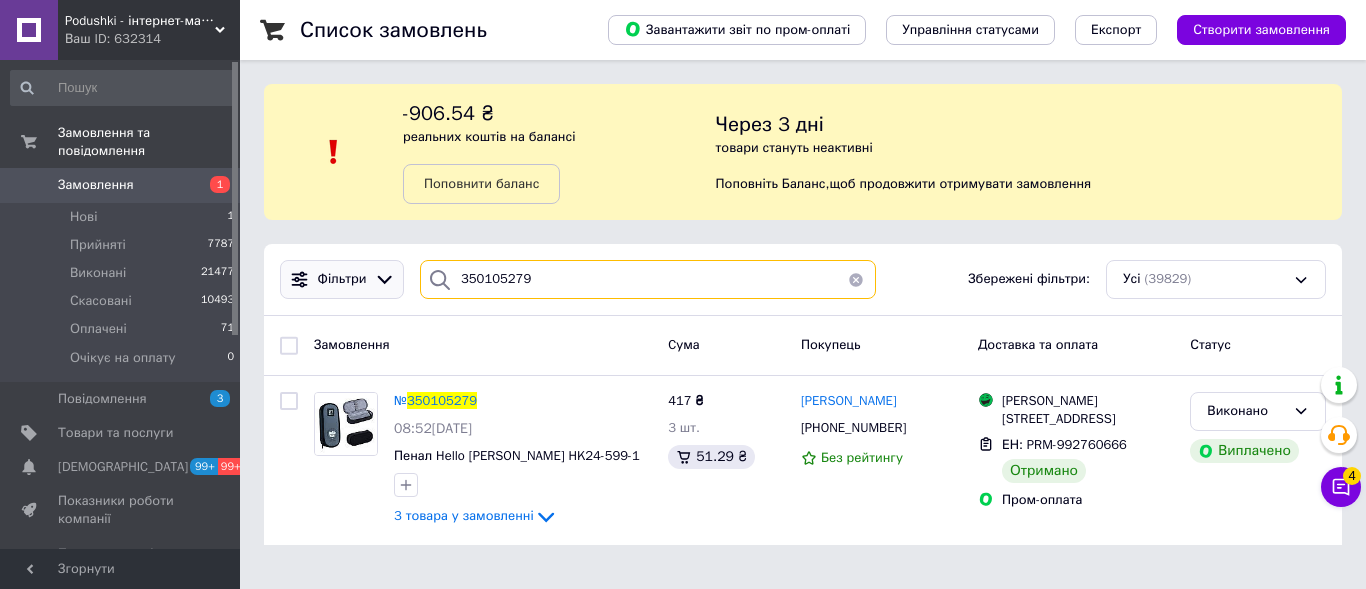 paste on "prom_352261927" 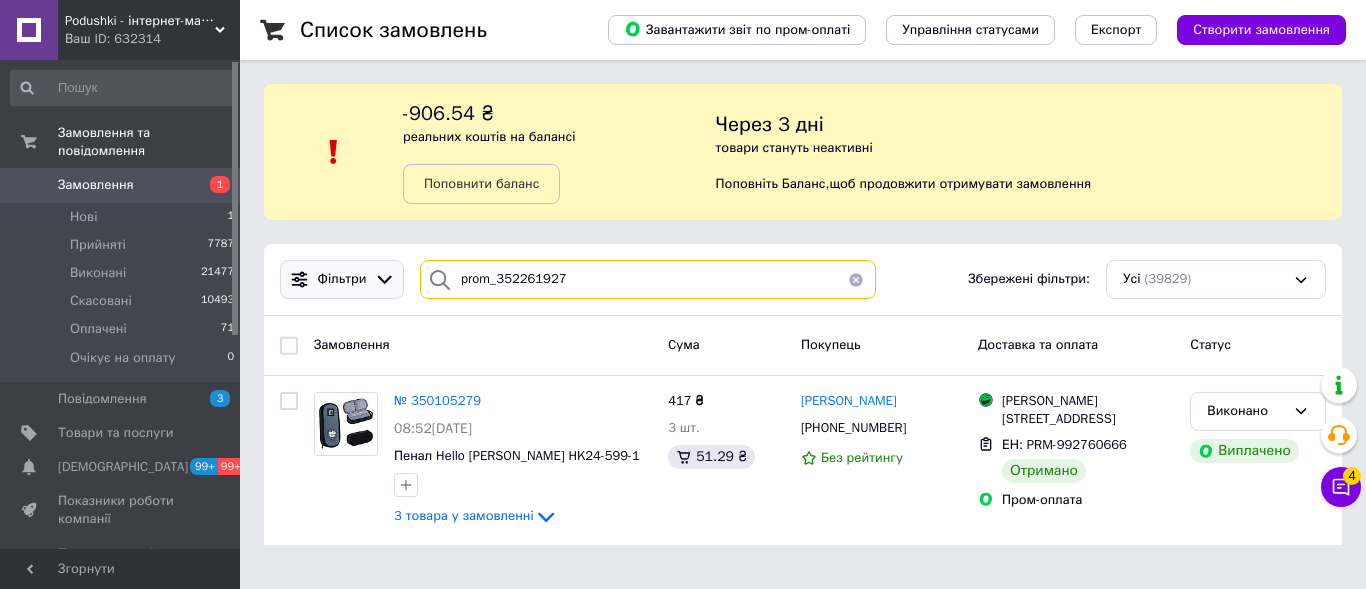 drag, startPoint x: 545, startPoint y: 279, endPoint x: 393, endPoint y: 267, distance: 152.47295 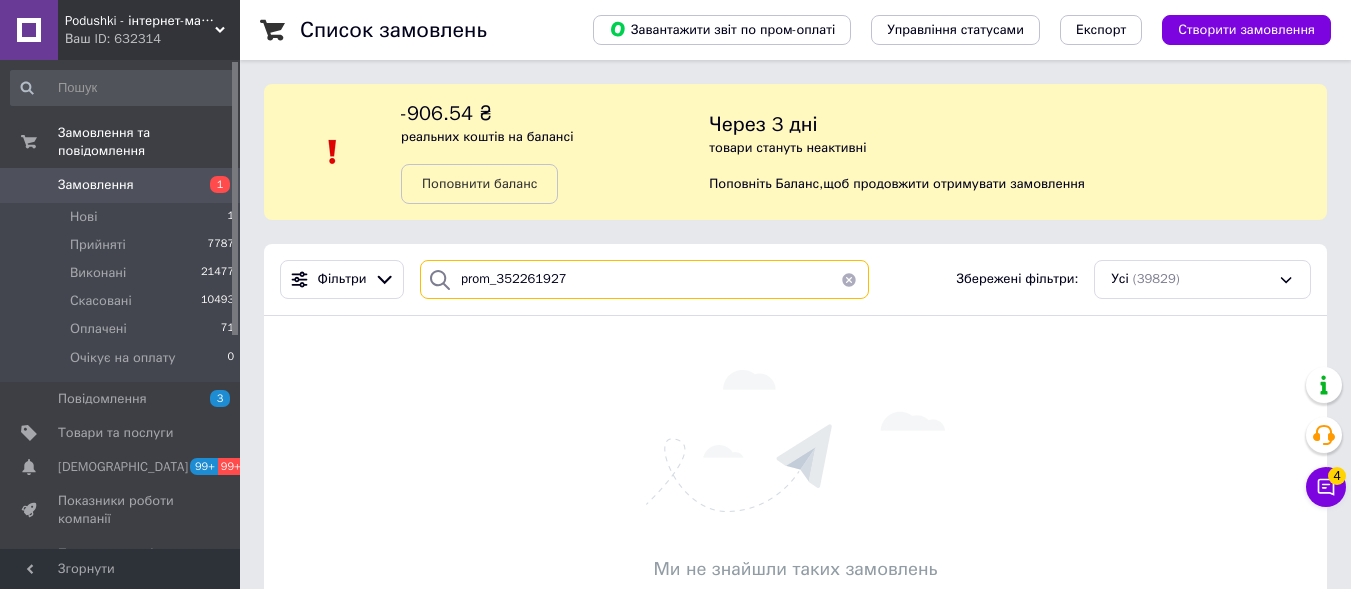 click on "prom_352261927" at bounding box center (644, 279) 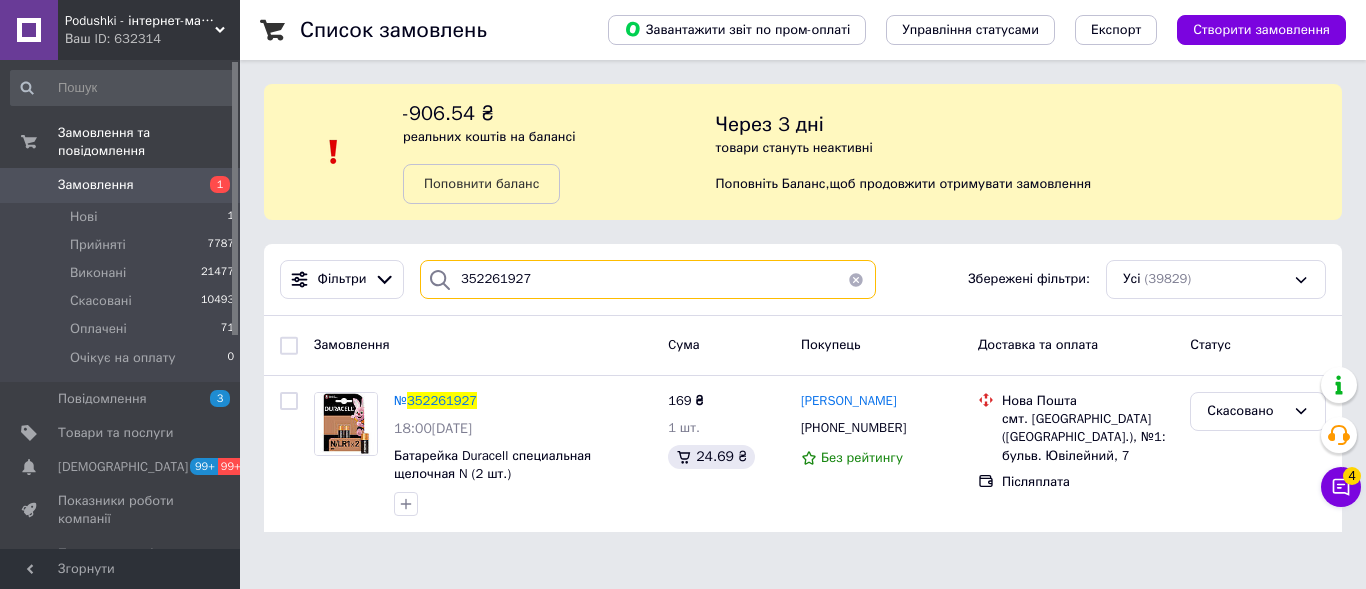 click on "352261927" at bounding box center (648, 279) 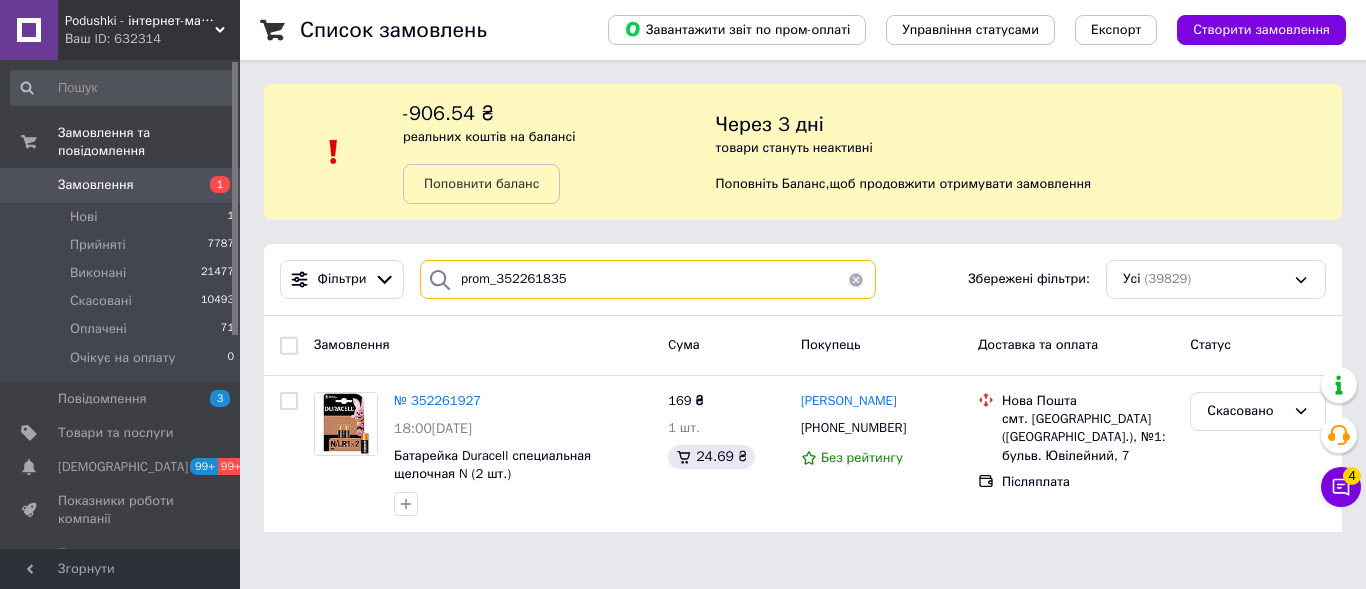 drag, startPoint x: 553, startPoint y: 273, endPoint x: 427, endPoint y: 281, distance: 126.253716 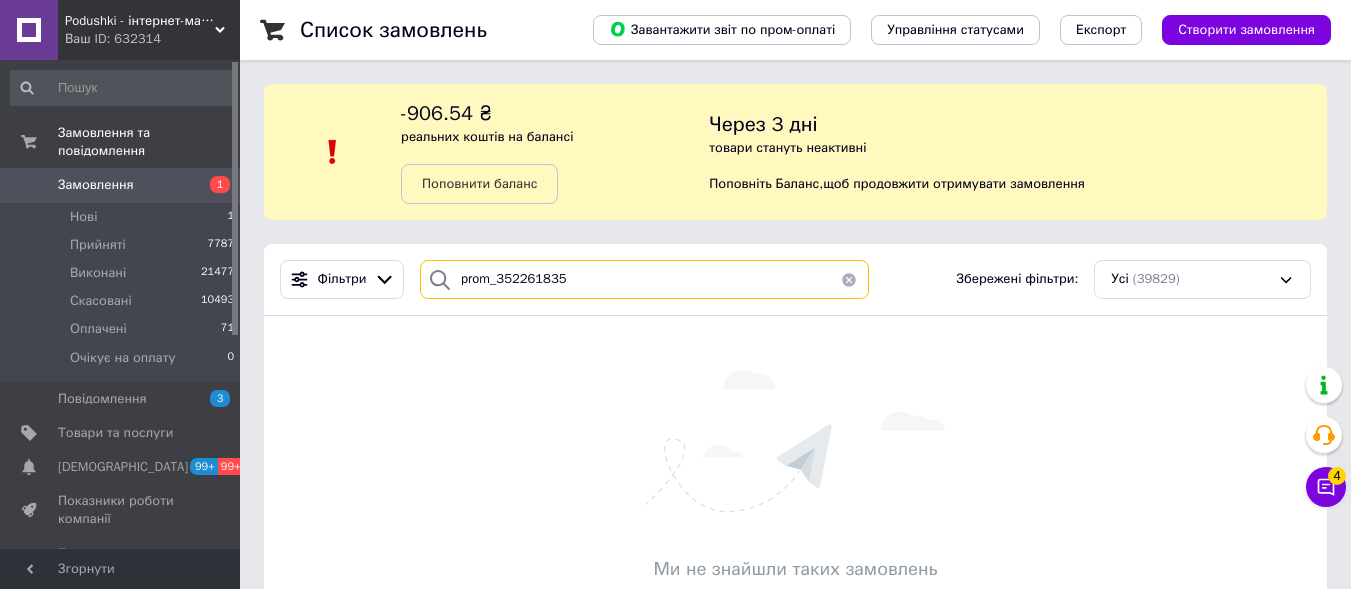 click on "prom_352261835" at bounding box center [644, 279] 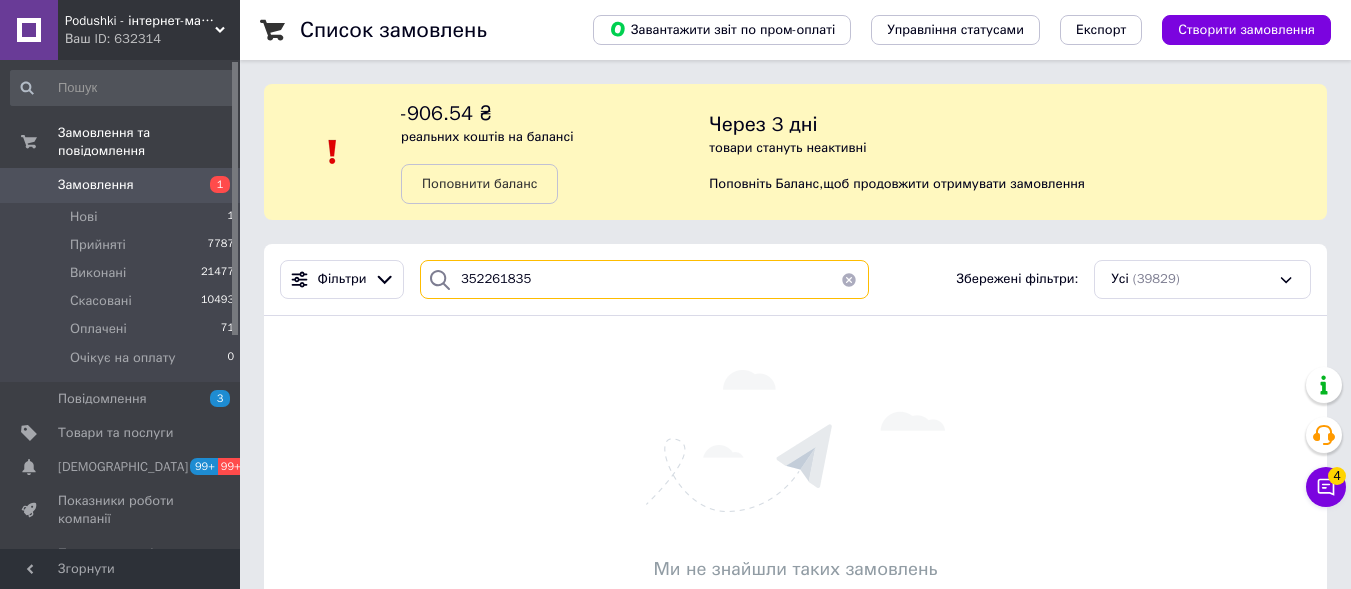 type on "352261835" 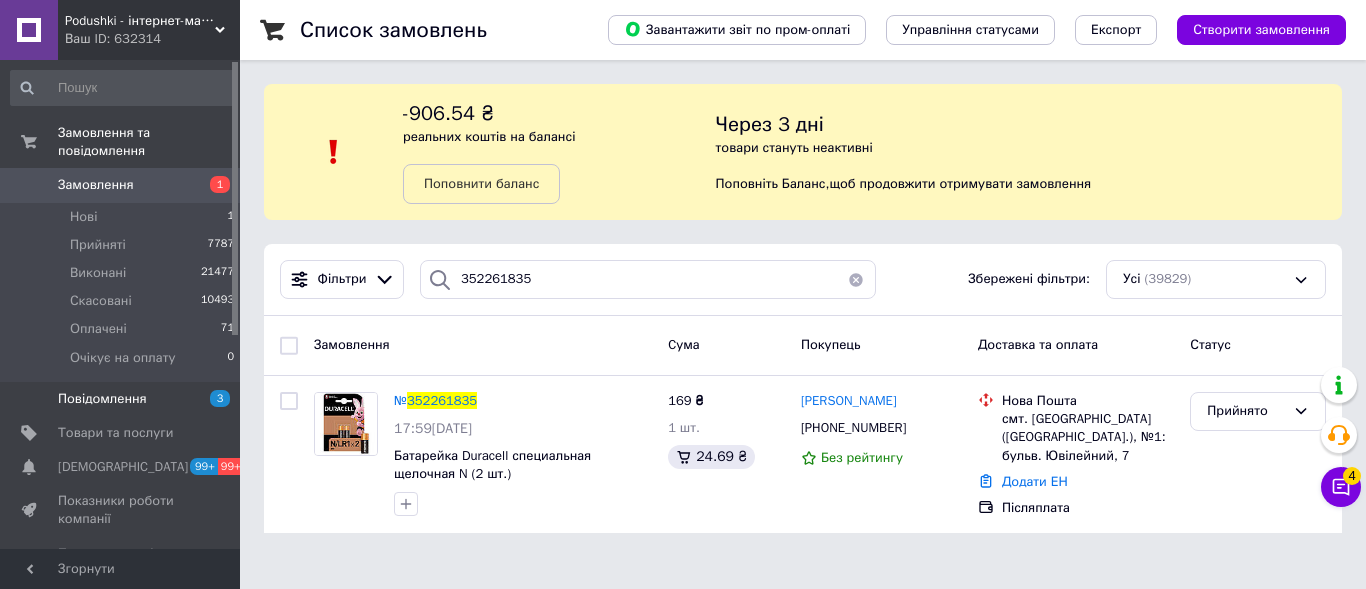 click on "Повідомлення" at bounding box center [102, 399] 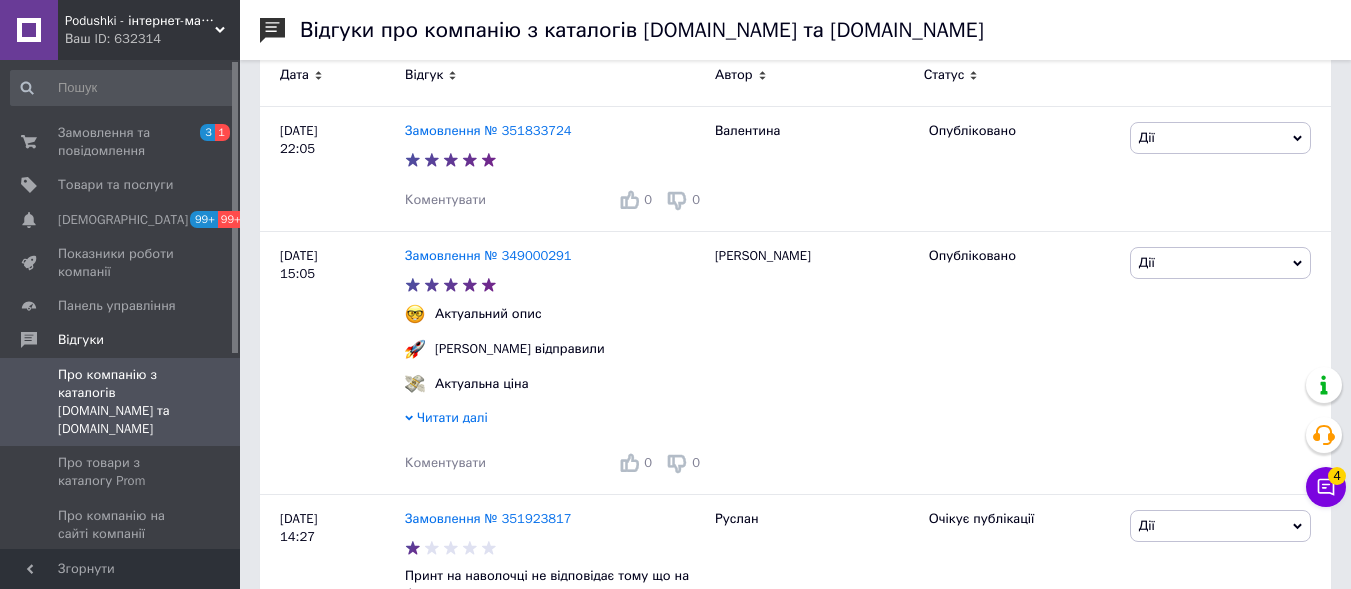 scroll, scrollTop: 200, scrollLeft: 0, axis: vertical 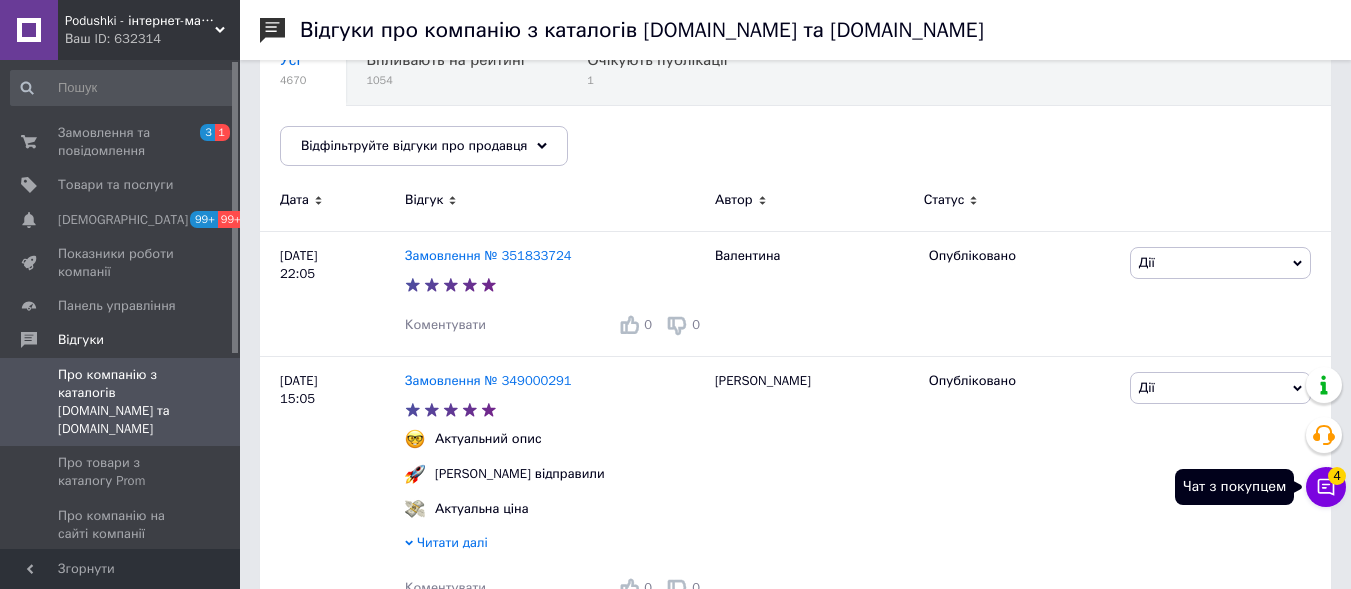 click 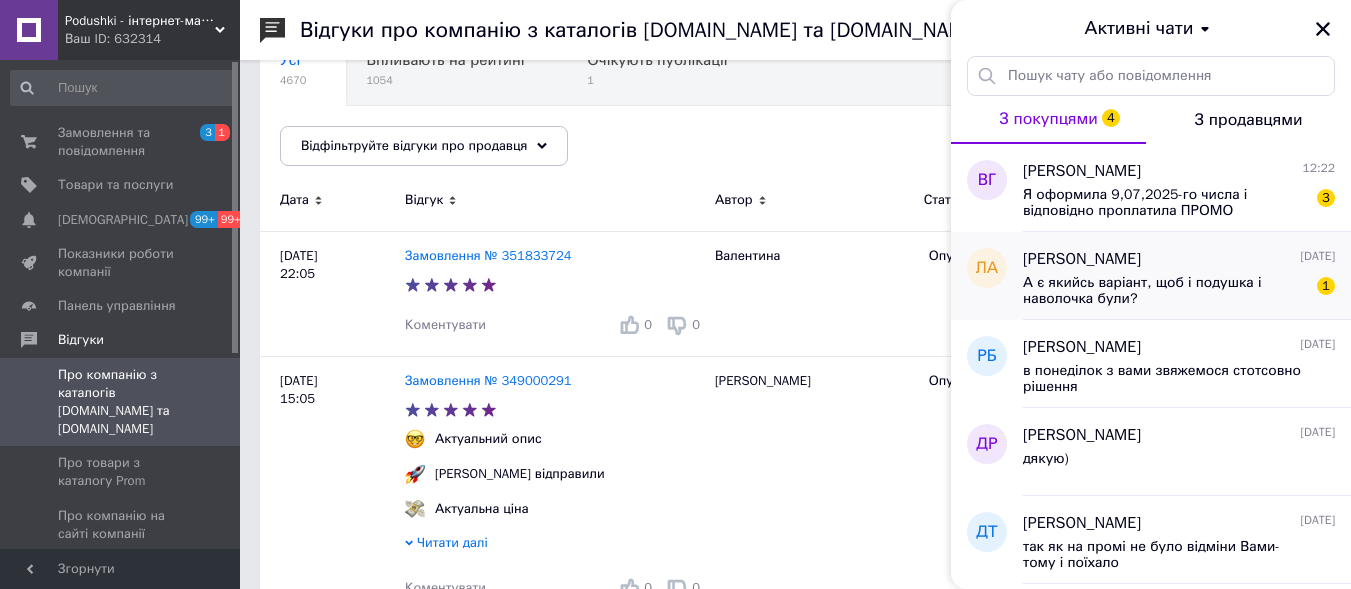 click on "А є якийсь варіант,  щоб і подушка і наволочка були?" at bounding box center [1165, 291] 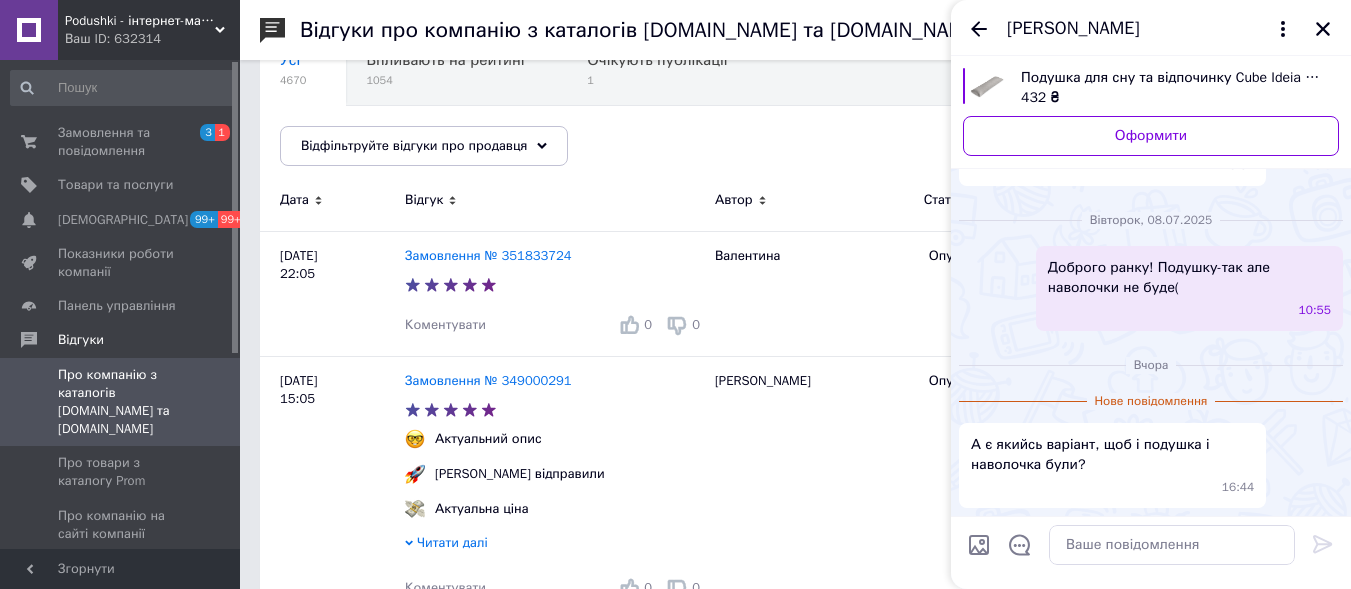 scroll, scrollTop: 642, scrollLeft: 0, axis: vertical 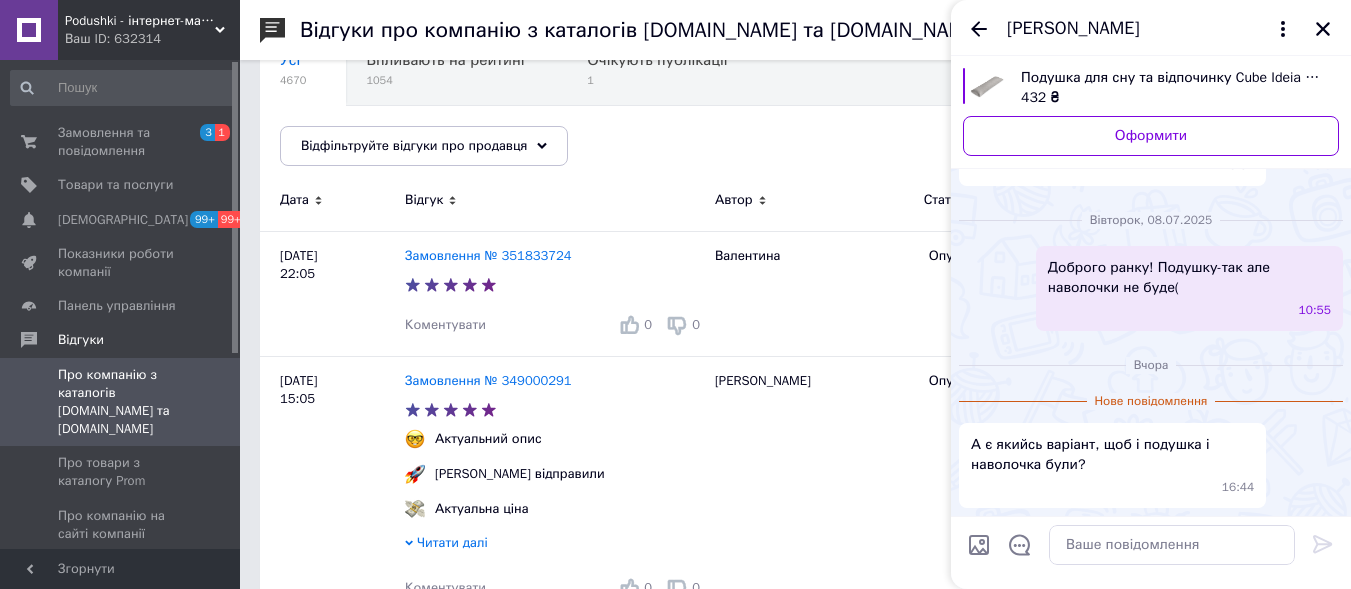 click on "Подушка для сну та відпочинку Cube Ideia світло-сірий" at bounding box center [1172, 78] 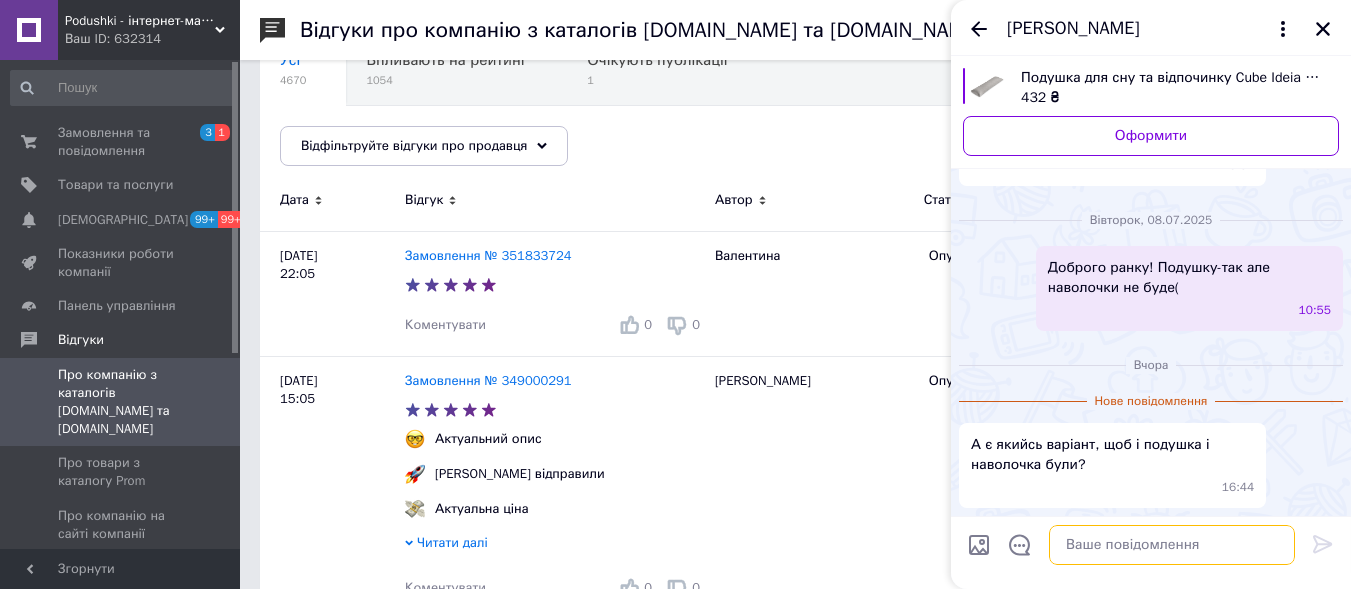 click at bounding box center (1172, 545) 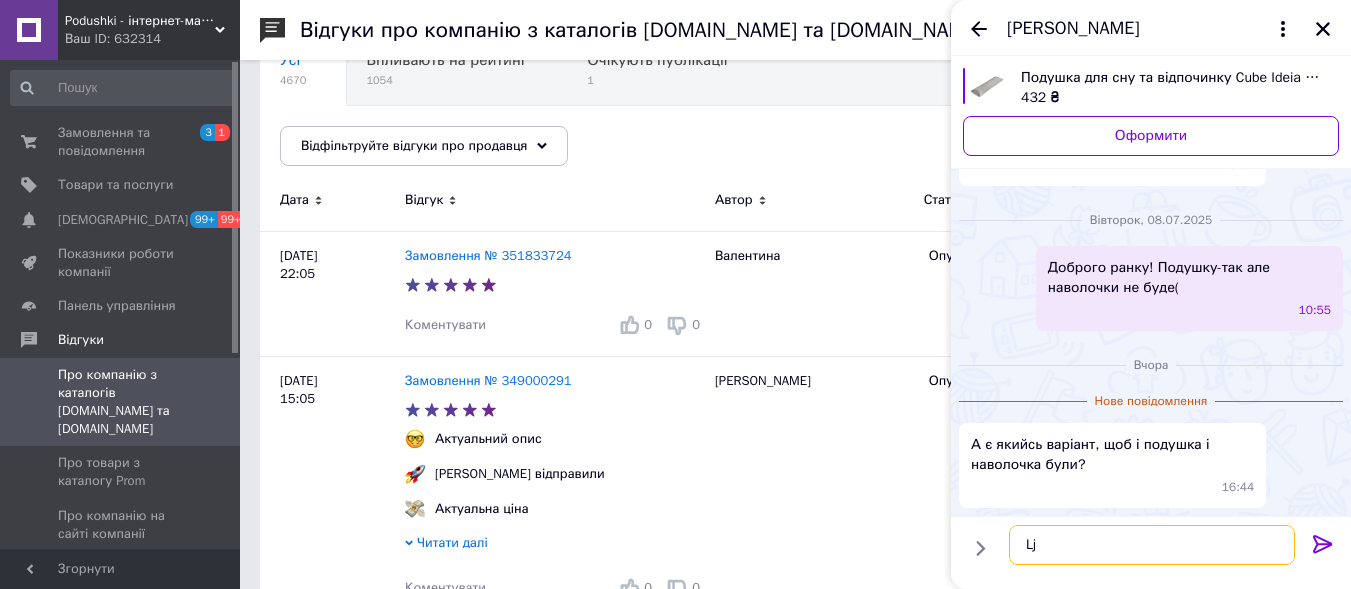 type on "L" 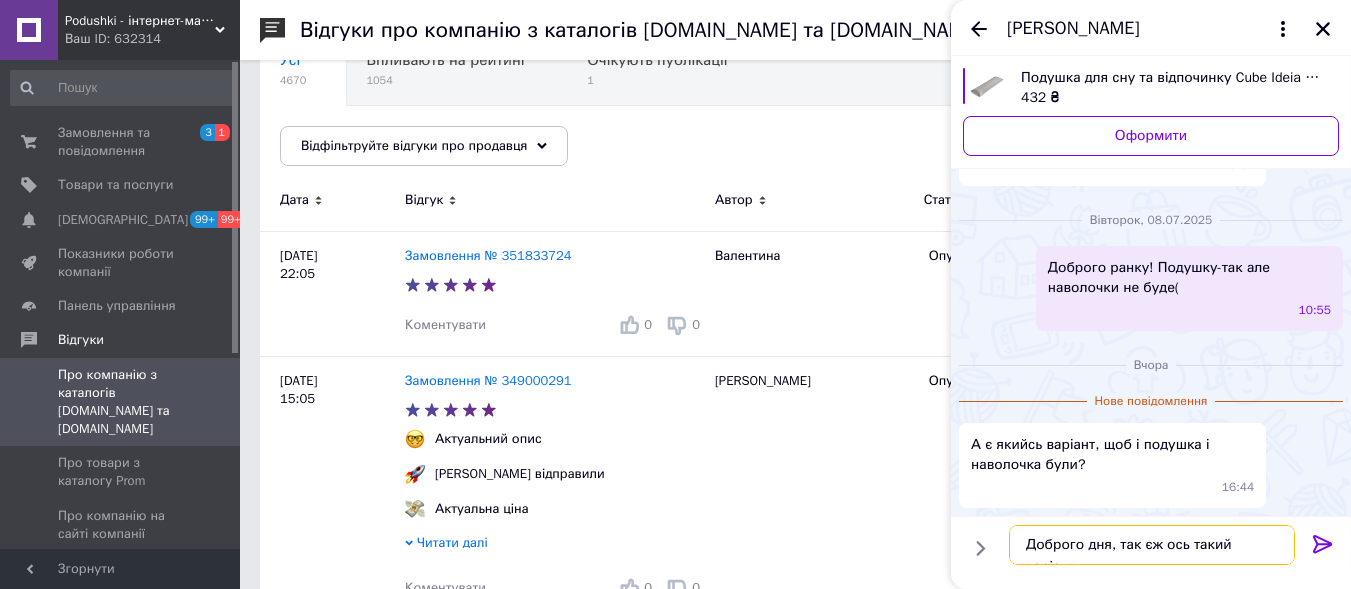 paste on "[URL][DOMAIN_NAME]" 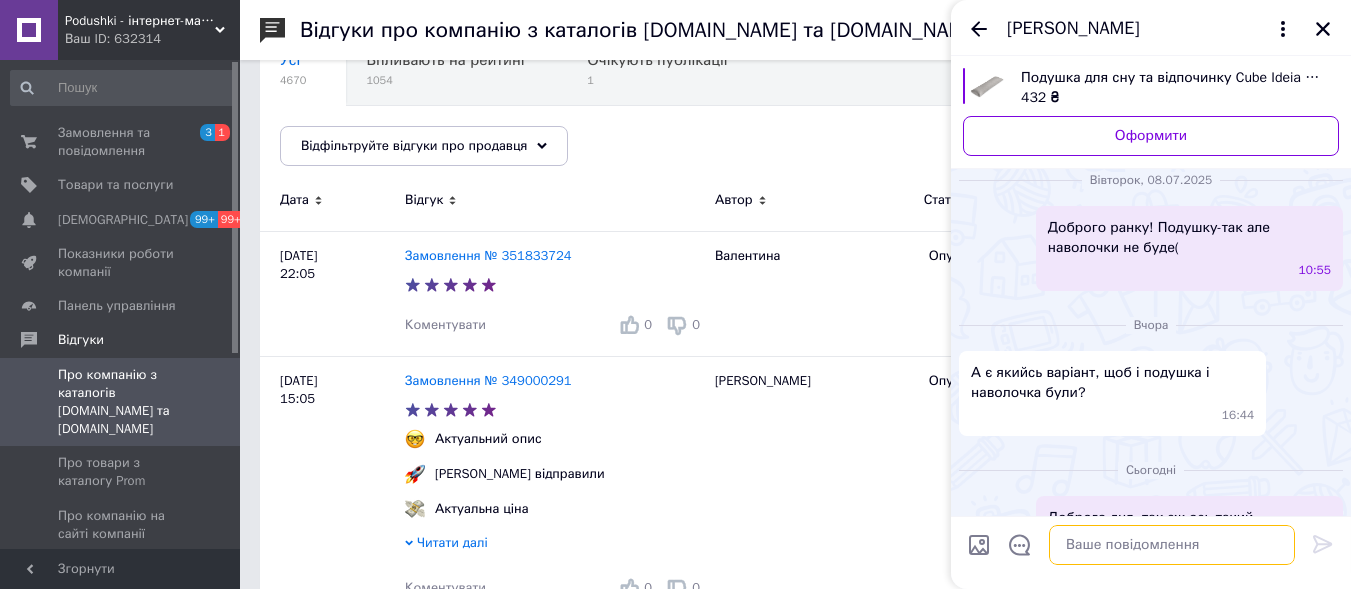 scroll, scrollTop: 1009, scrollLeft: 0, axis: vertical 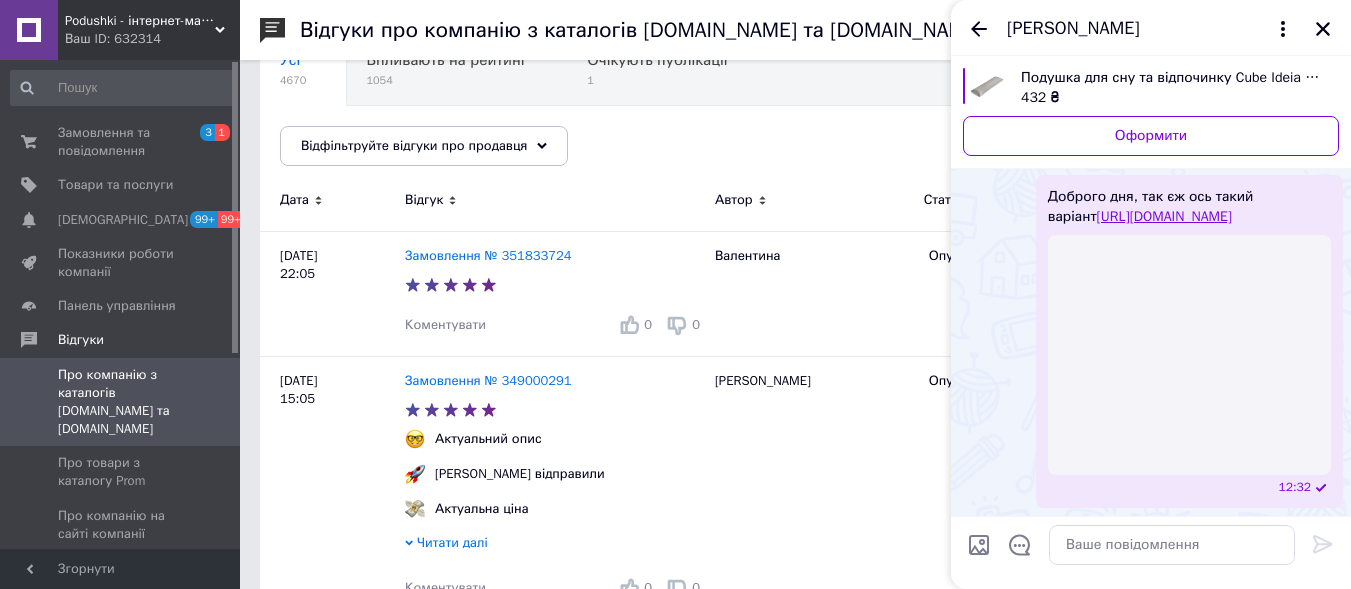 drag, startPoint x: 1220, startPoint y: 189, endPoint x: 1260, endPoint y: 201, distance: 41.761227 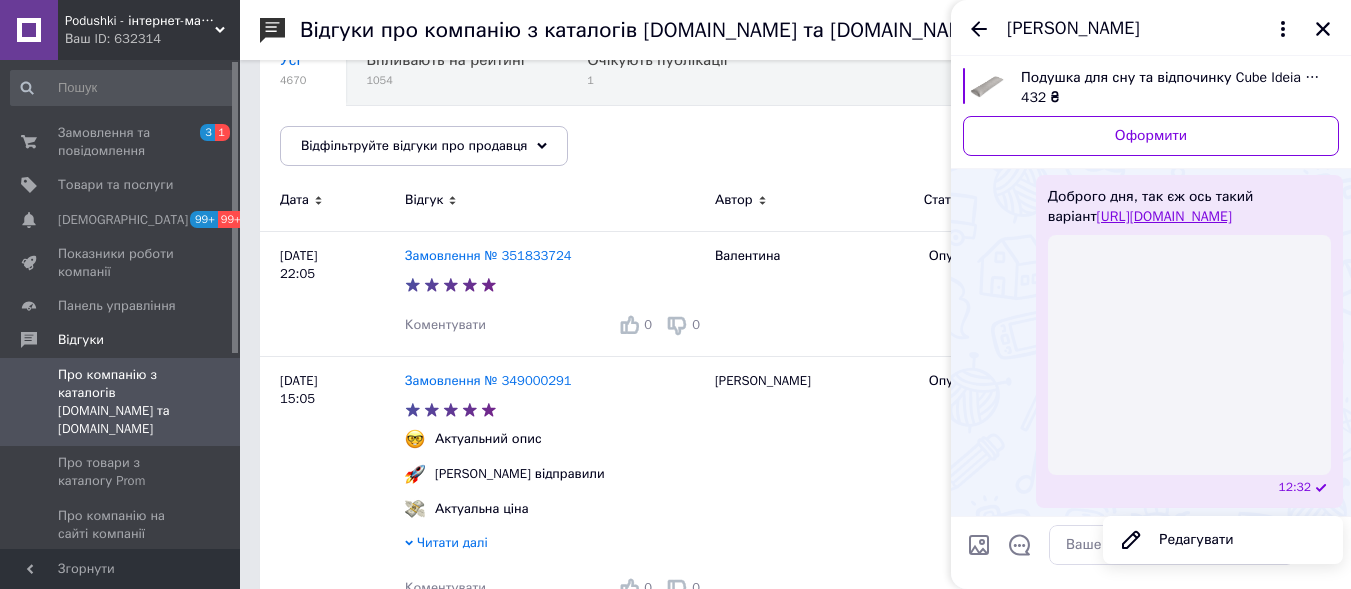 click on "Доброго дня, так єж ось такий варіант  [URL][DOMAIN_NAME]" at bounding box center [1189, 207] 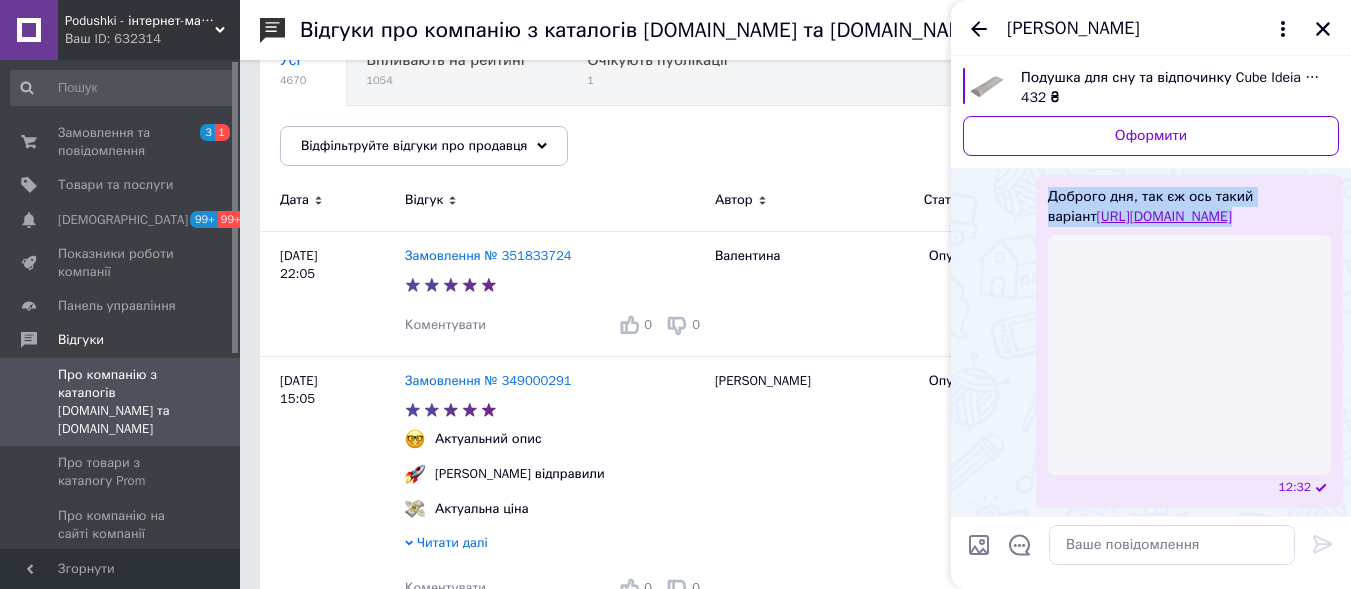drag, startPoint x: 1038, startPoint y: 203, endPoint x: 1025, endPoint y: 318, distance: 115.73245 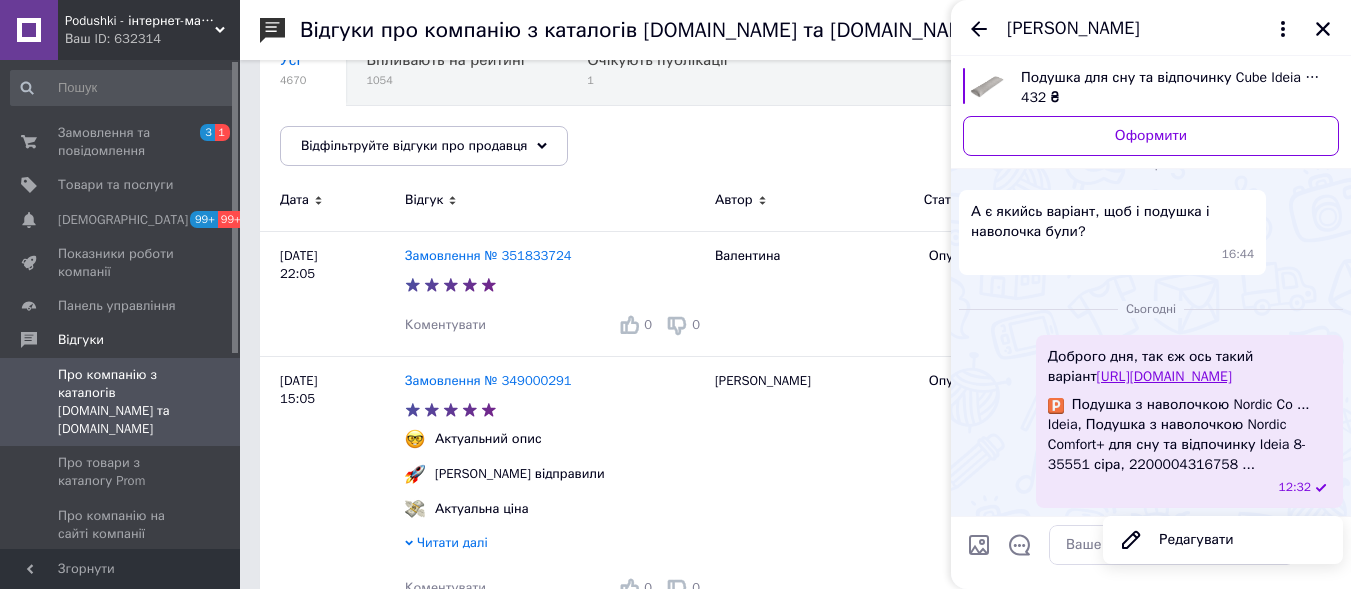scroll, scrollTop: 903, scrollLeft: 0, axis: vertical 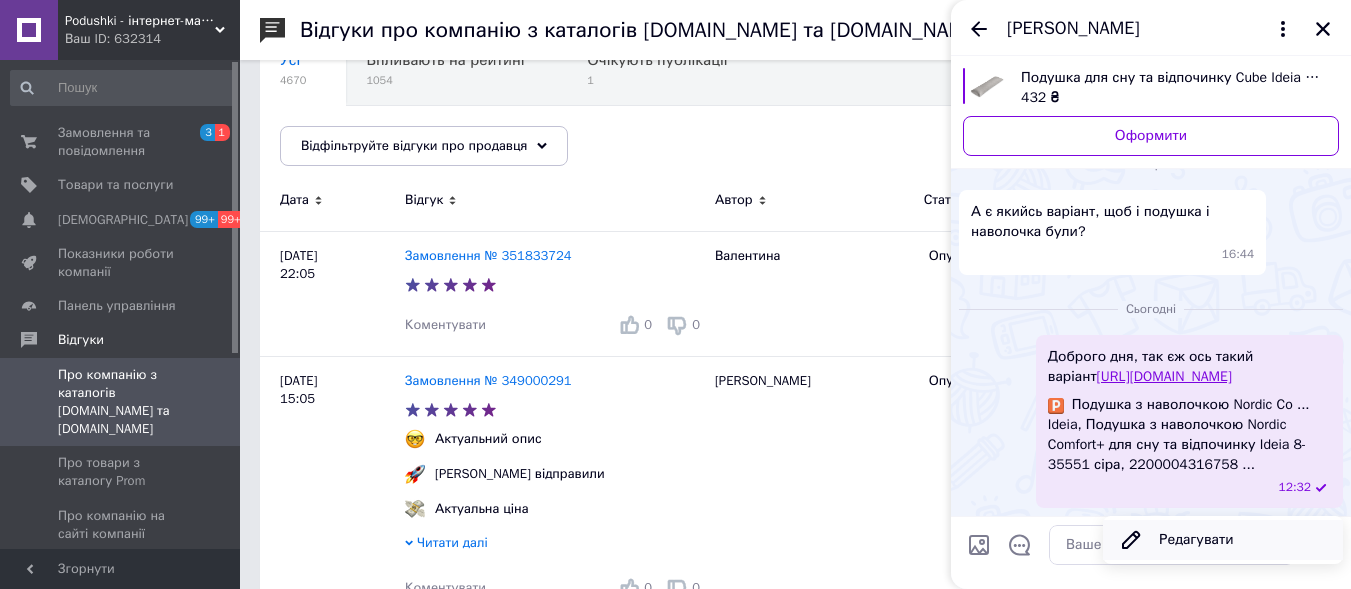 click on "Редагувати" at bounding box center (1223, 540) 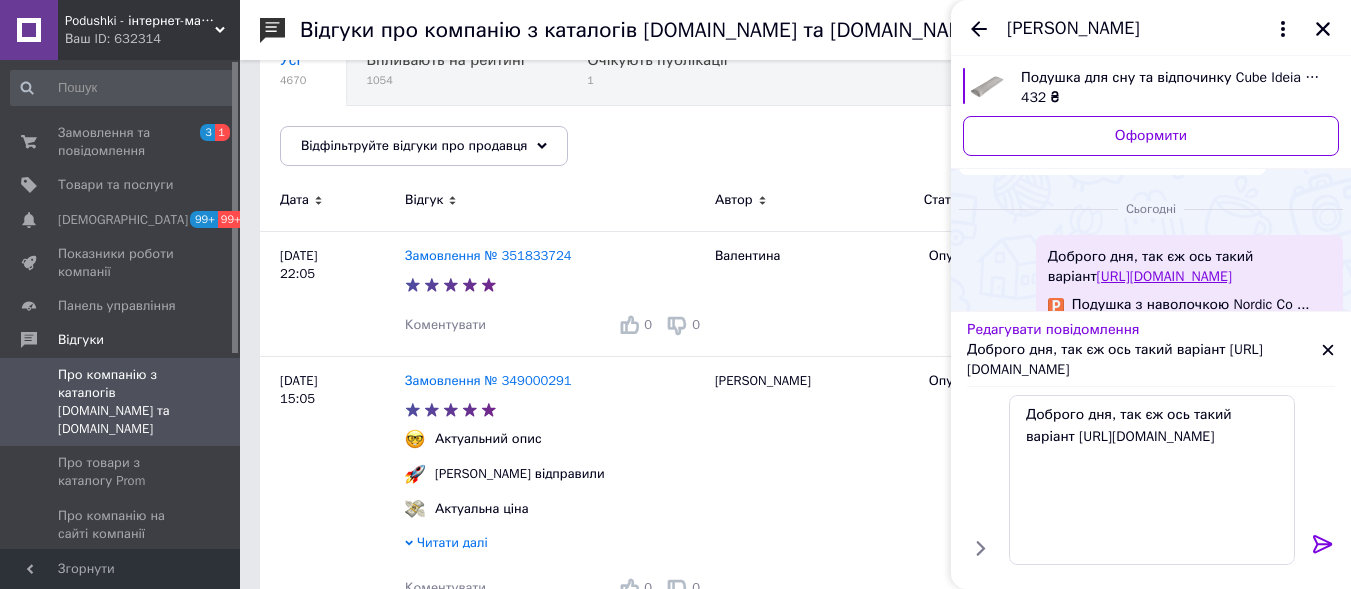 click on "Доброго дня, так єж ось такий варіант [URL][DOMAIN_NAME]" at bounding box center (1144, 360) 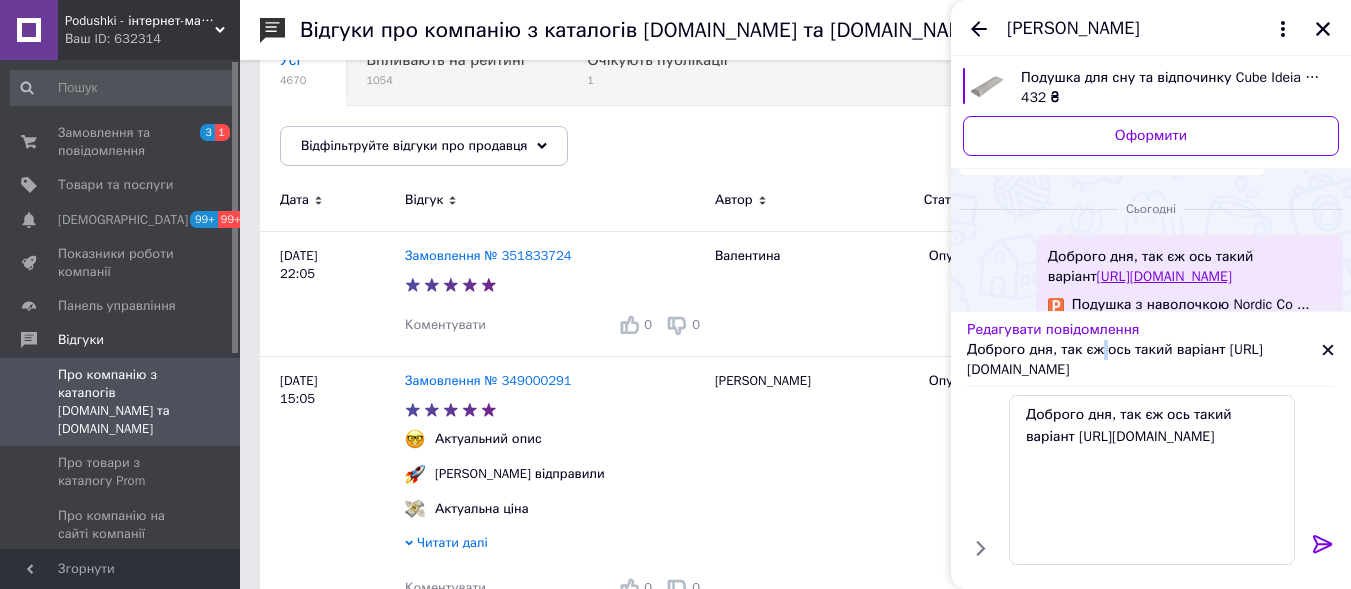 click on "Доброго дня, так єж ось такий варіант [URL][DOMAIN_NAME]" at bounding box center (1144, 360) 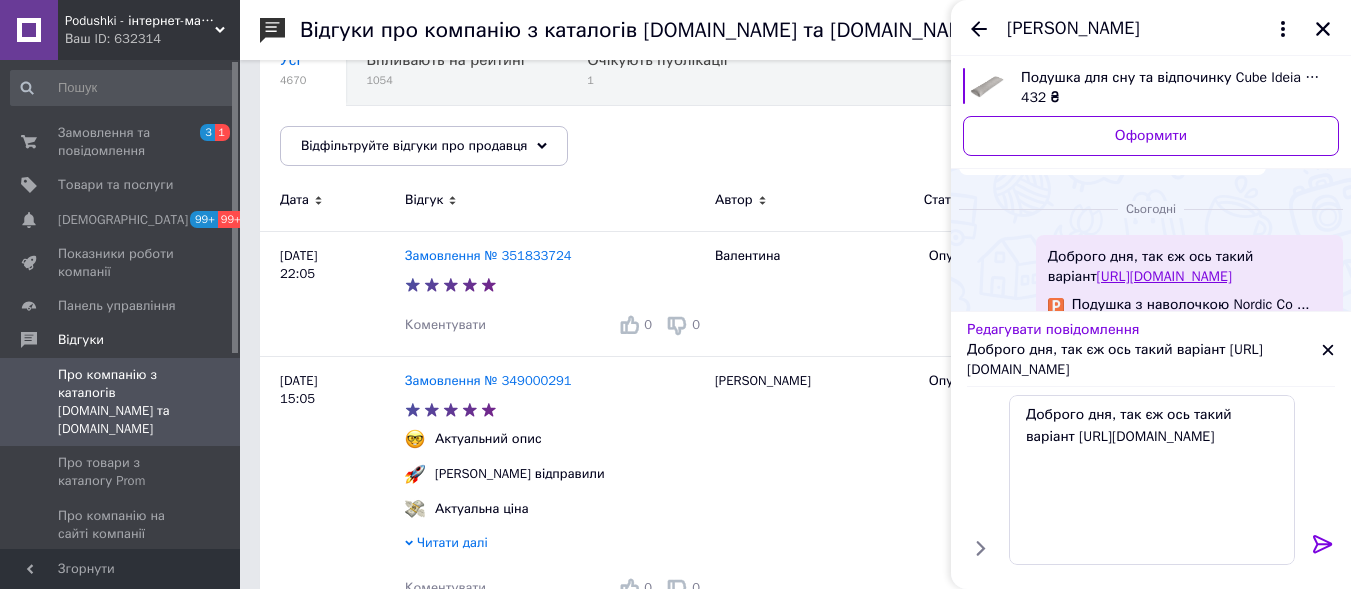 click on "Доброго дня, так єж ось такий варіант [URL][DOMAIN_NAME]" at bounding box center (1144, 360) 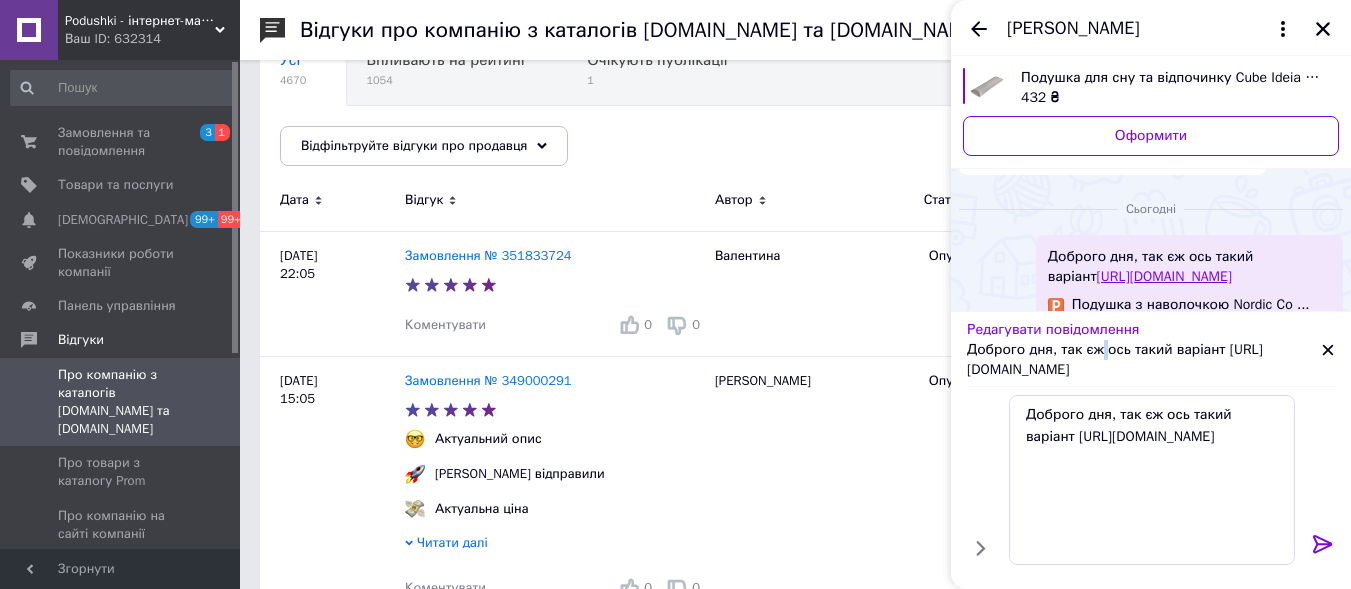 click on "Доброго дня, так єж ось такий варіант [URL][DOMAIN_NAME]" at bounding box center [1144, 360] 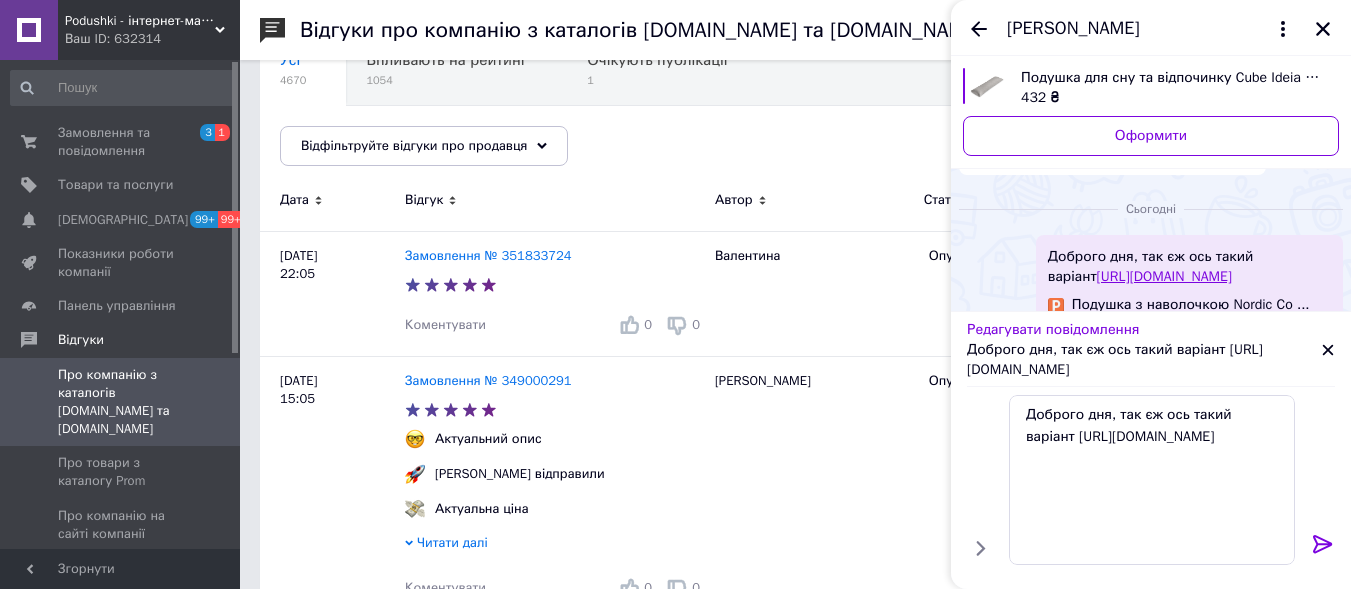 click on "Доброго дня, так єж ось такий варіант [URL][DOMAIN_NAME]" at bounding box center [1144, 360] 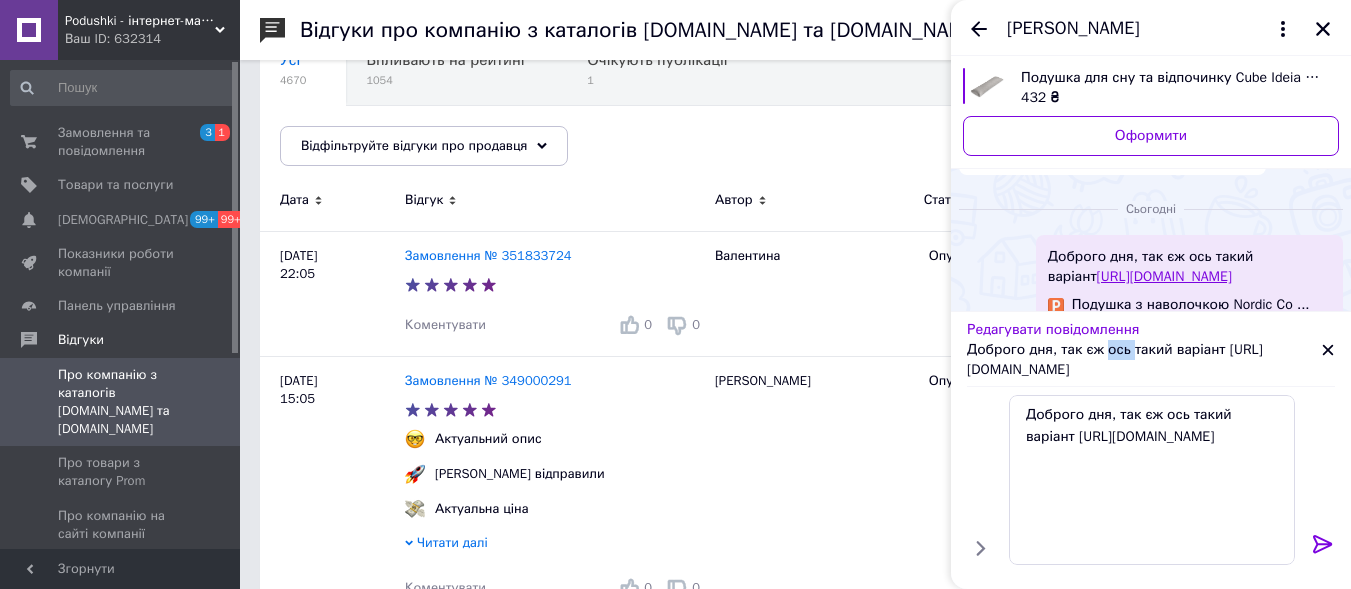 click on "Доброго дня, так єж ось такий варіант [URL][DOMAIN_NAME]" at bounding box center [1144, 360] 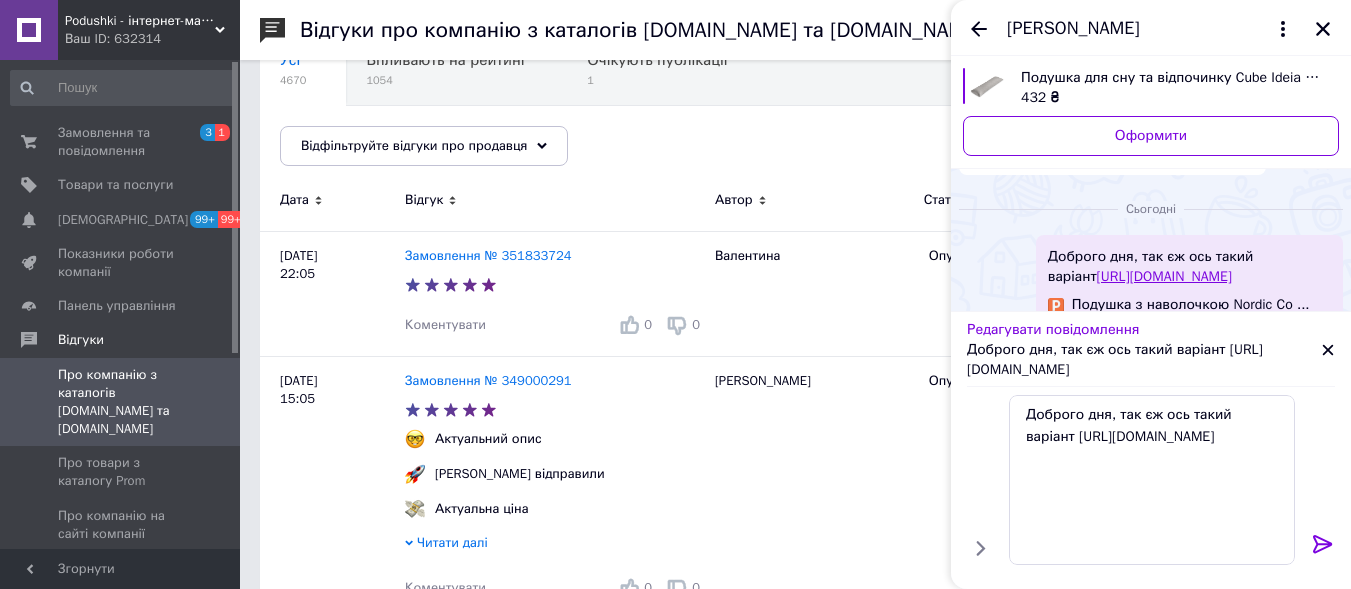 click on "Доброго дня, так єж ось такий варіант [URL][DOMAIN_NAME]" at bounding box center (1144, 360) 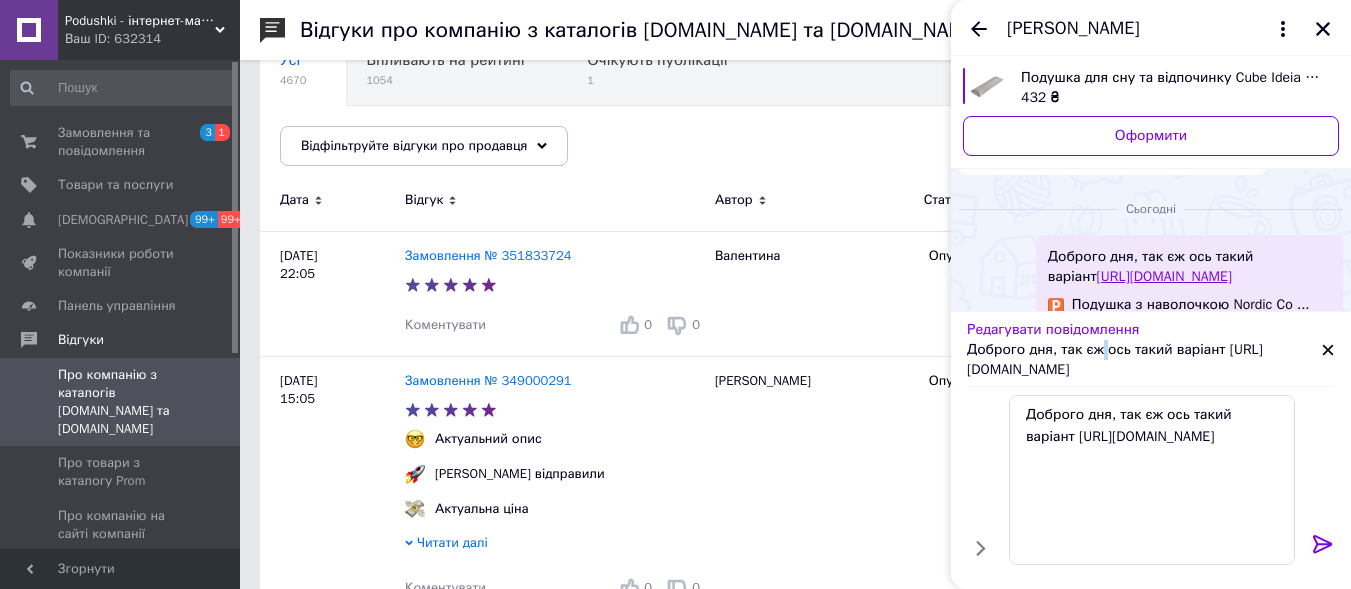 drag, startPoint x: 1092, startPoint y: 351, endPoint x: 1099, endPoint y: 361, distance: 12.206555 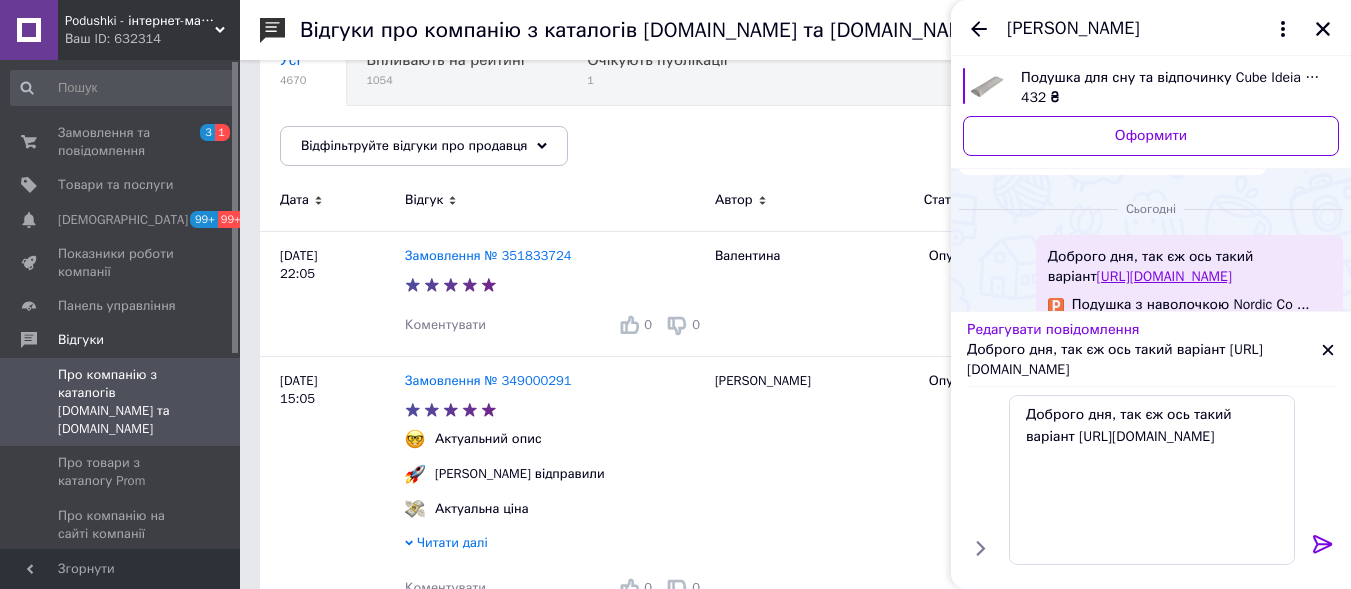 click on "Редагувати повідомлення Доброго дня, так єж ось такий варіант [URL][DOMAIN_NAME]" at bounding box center (1151, 353) 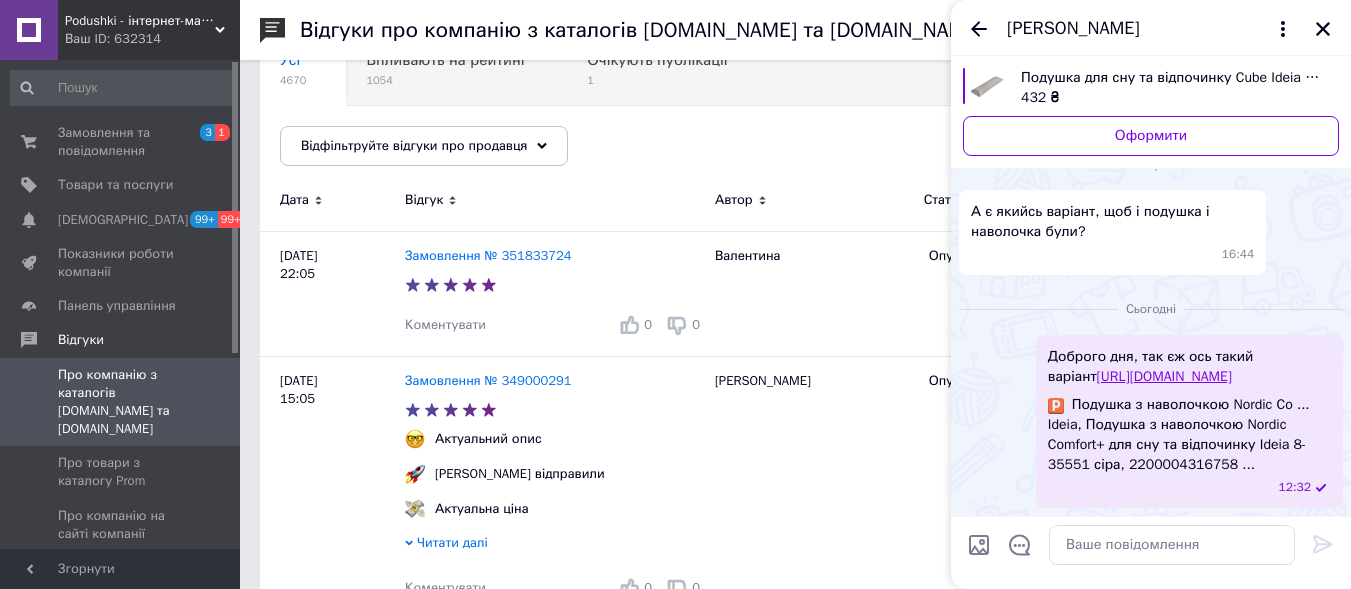 click on "Доброго дня, так єж ось такий варіант  [URL][DOMAIN_NAME]" at bounding box center (1189, 367) 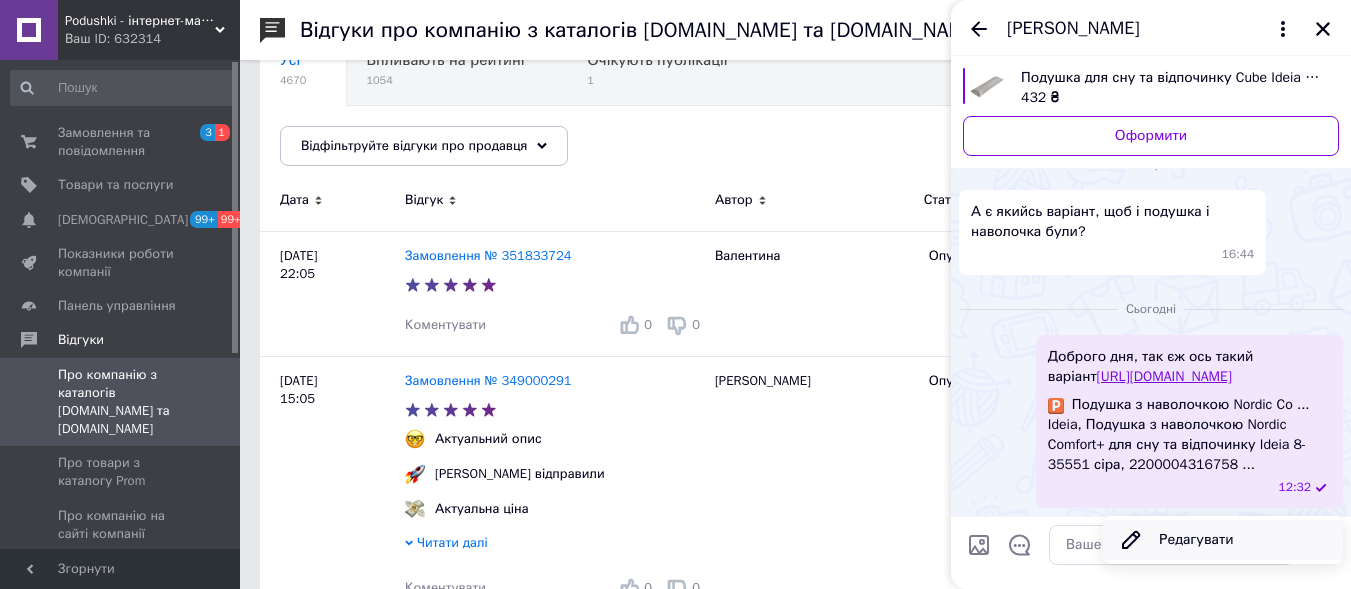 click on "Редагувати" at bounding box center (1223, 540) 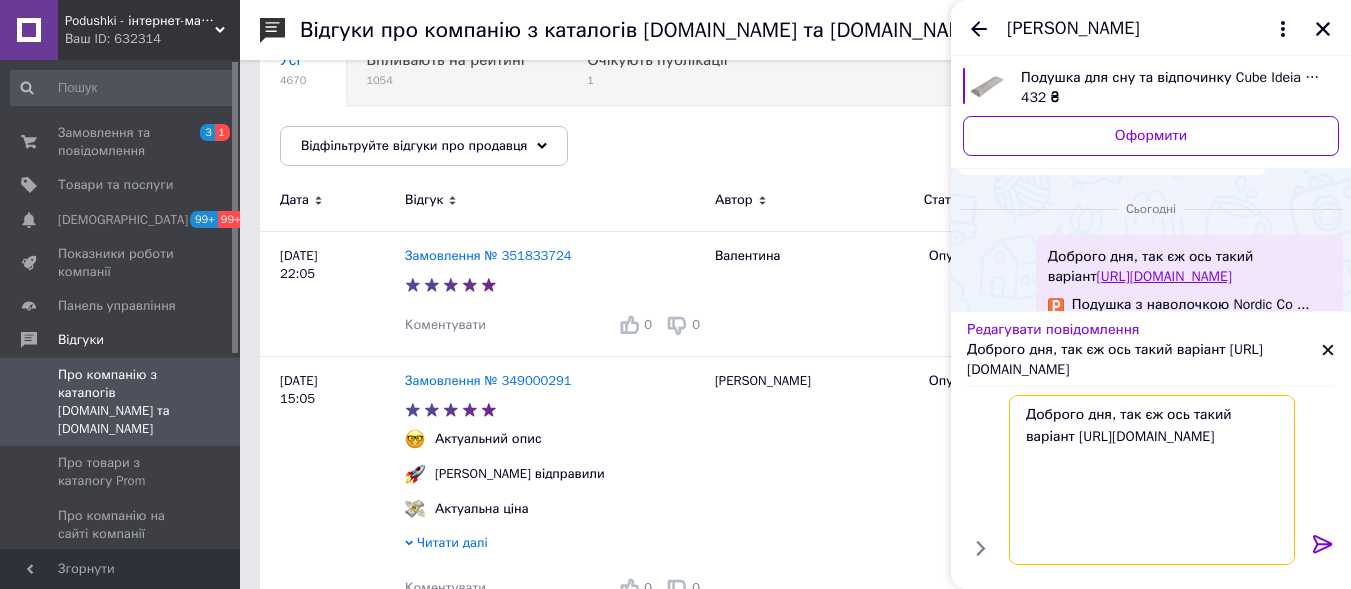click on "Доброго дня, так єж ось такий варіант [URL][DOMAIN_NAME]" at bounding box center [1152, 480] 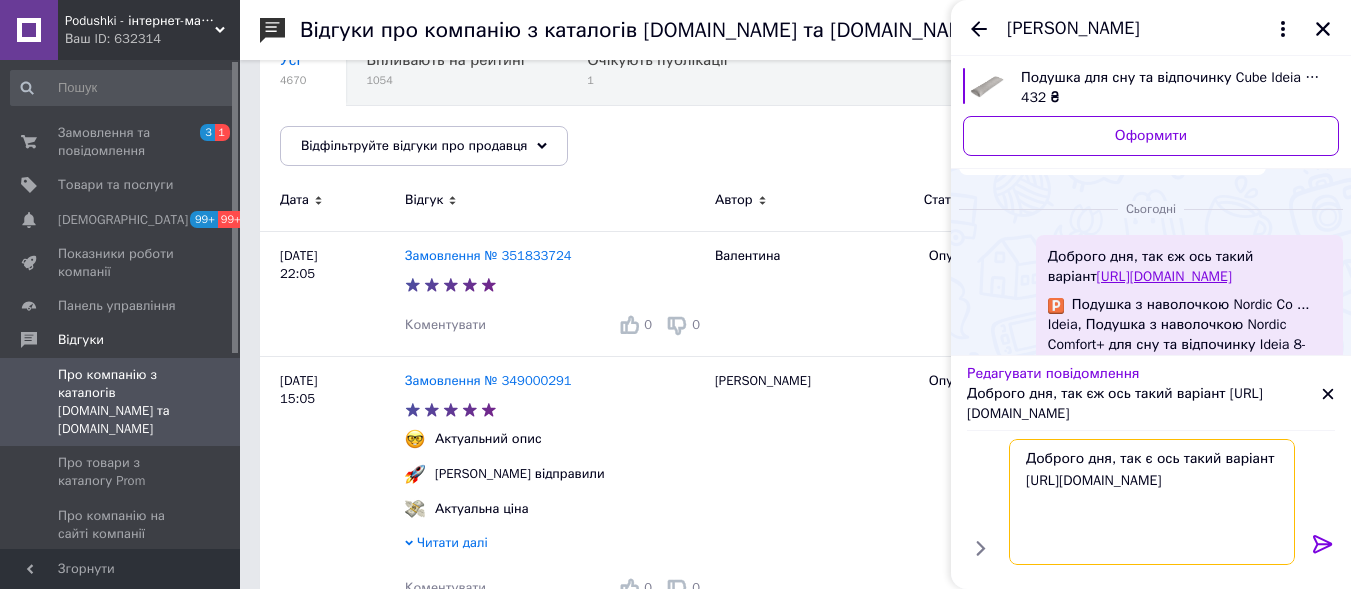 type on "Доброго дня, так є ось такий варіант [URL][DOMAIN_NAME]" 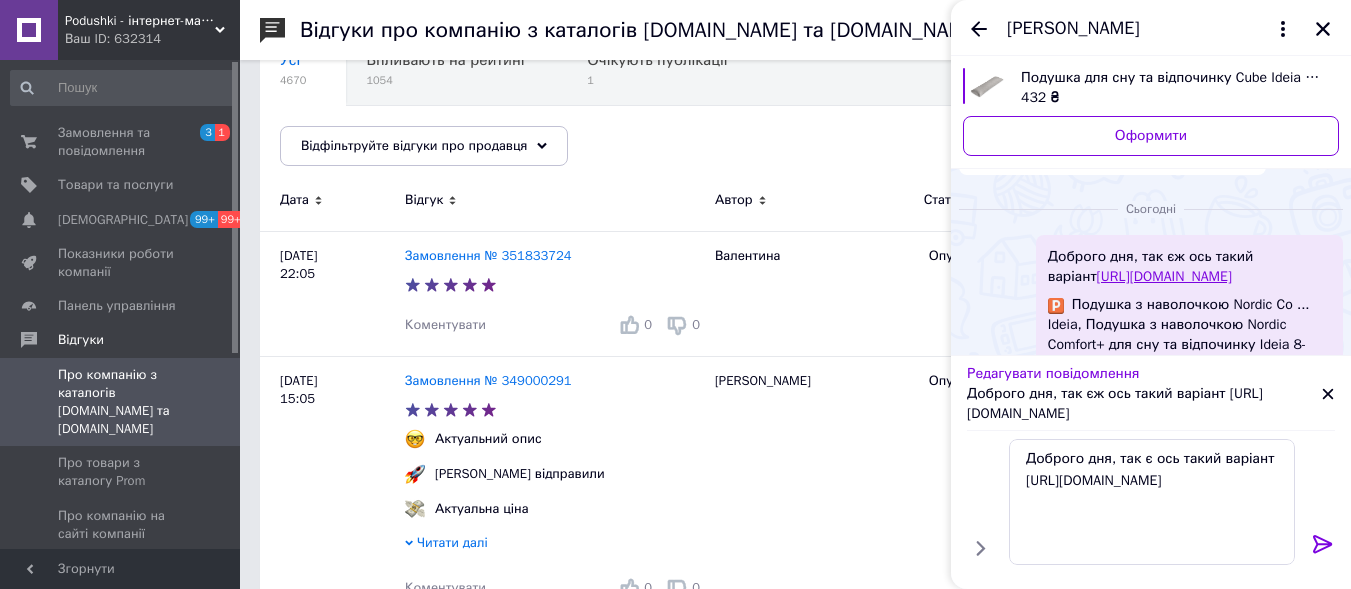 click 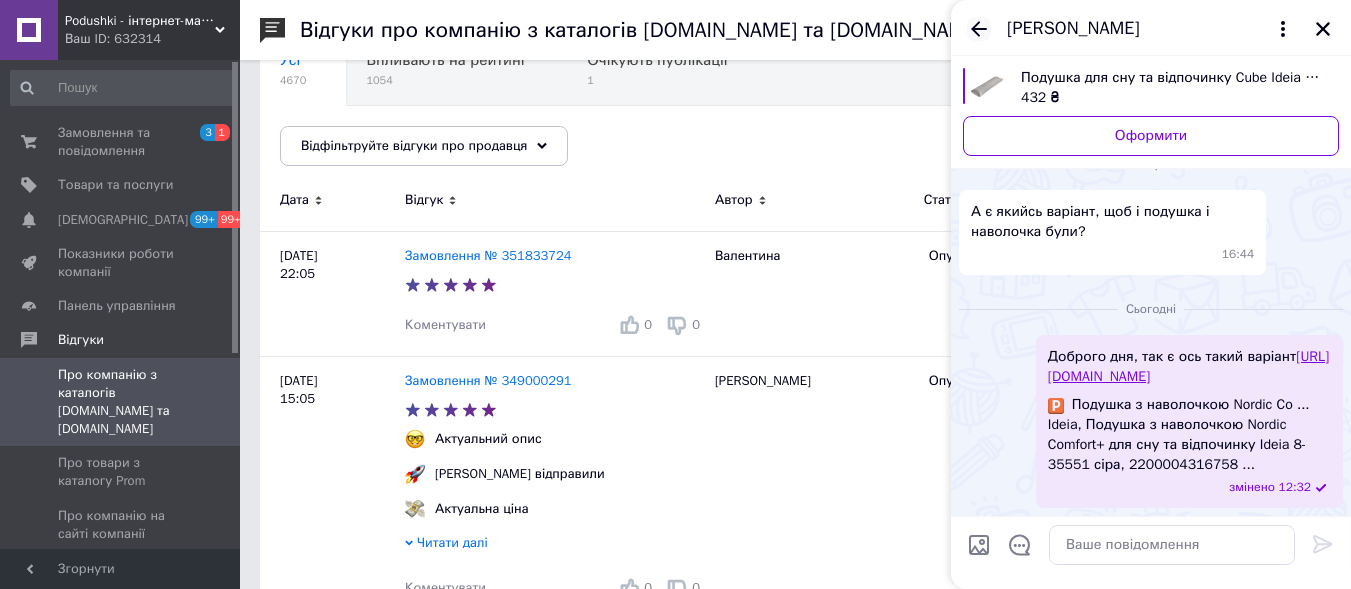 click 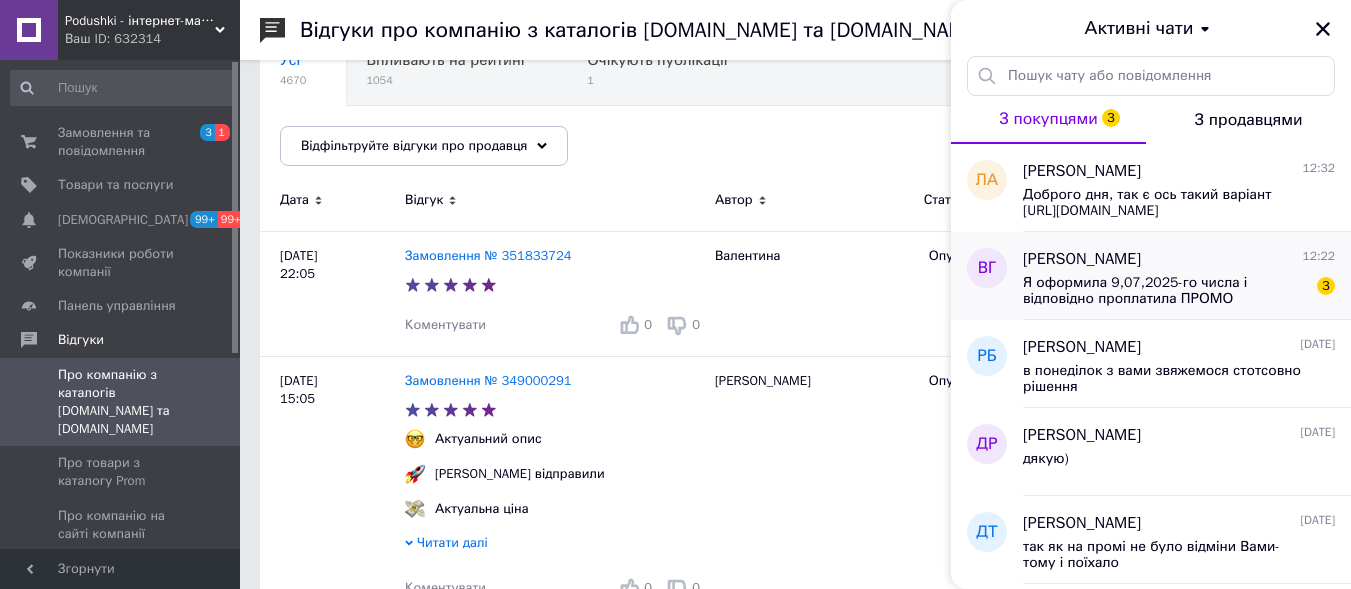 click on "Я оформила 9,07,2025-го числа і відповідно проплатила ПРОМО оплатою.Чому так довго немає відправки і зворотнього звязку??? Відмініть моє  замовлення! Не актуальне!!!" at bounding box center (1165, 291) 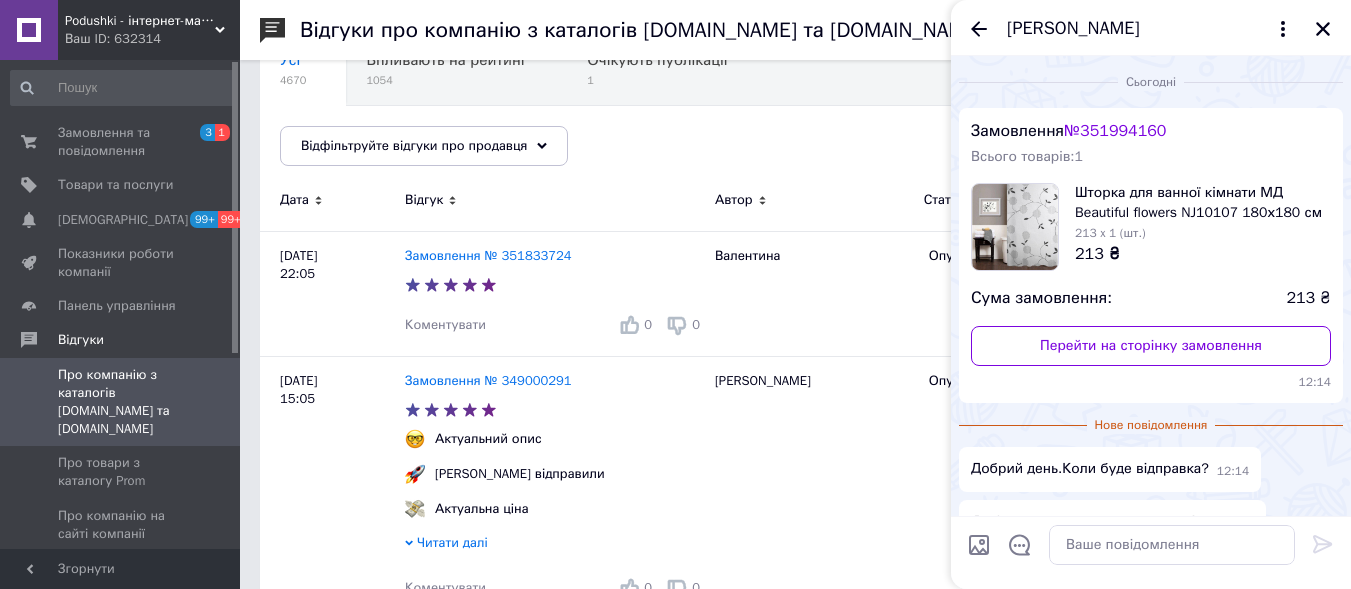 scroll, scrollTop: 210, scrollLeft: 0, axis: vertical 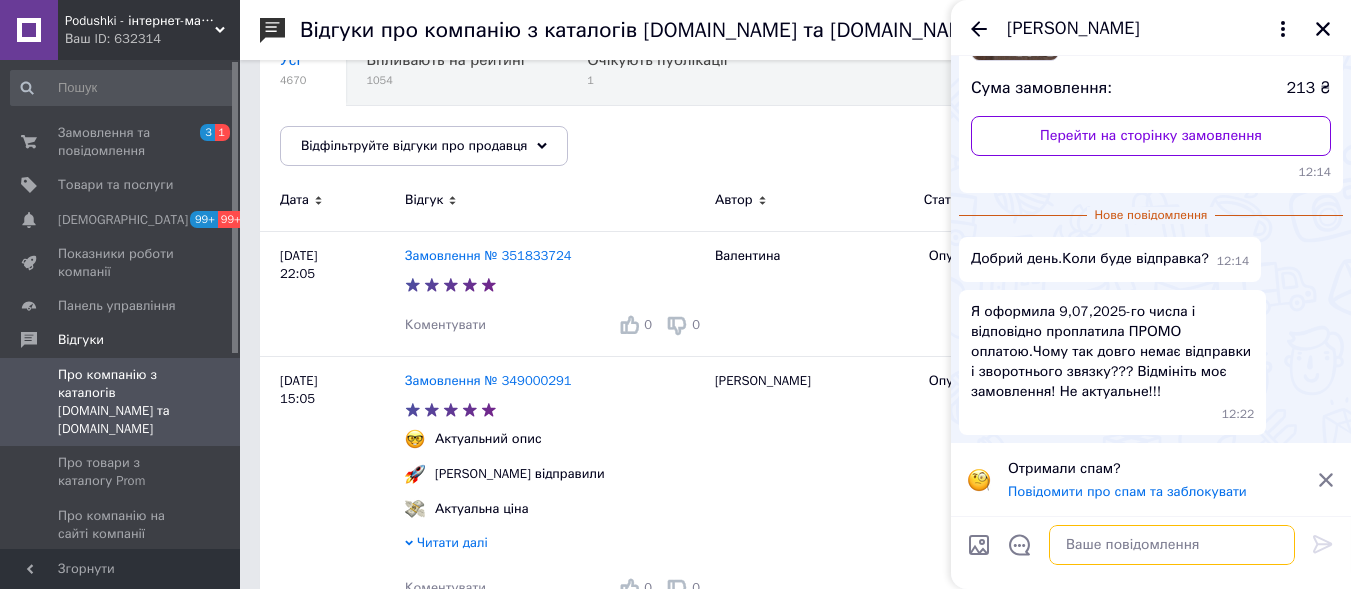 click at bounding box center [1172, 545] 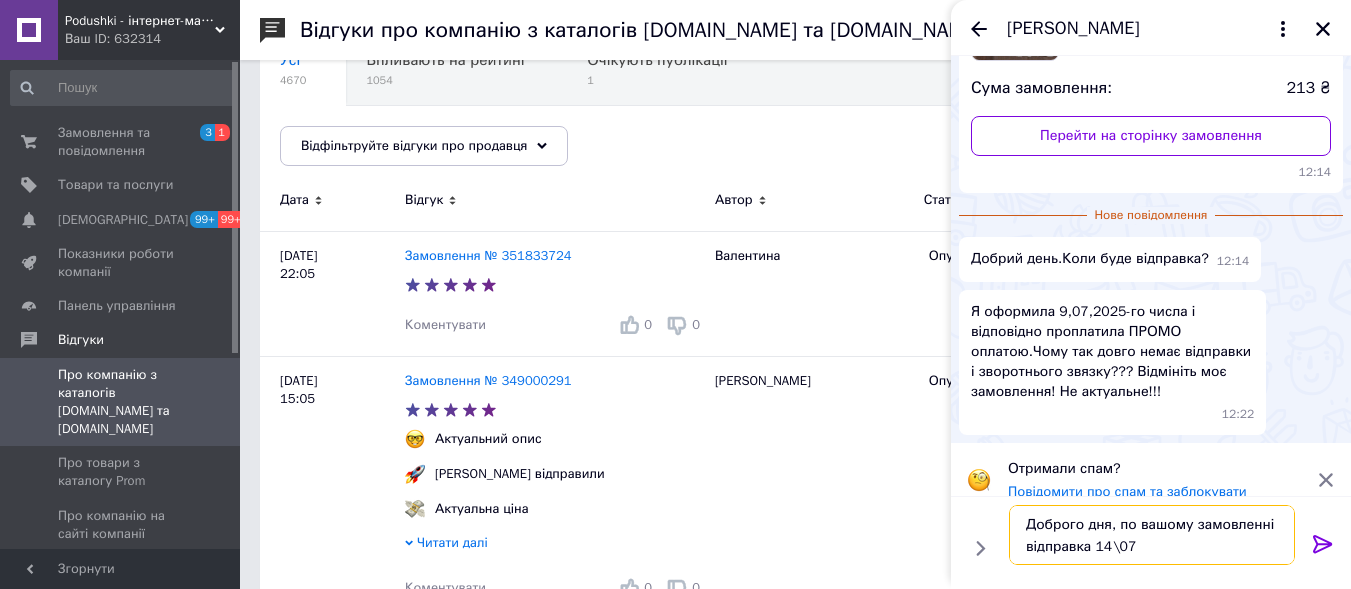 type on "Доброго дня, по вашому замовленні відправка 14\07" 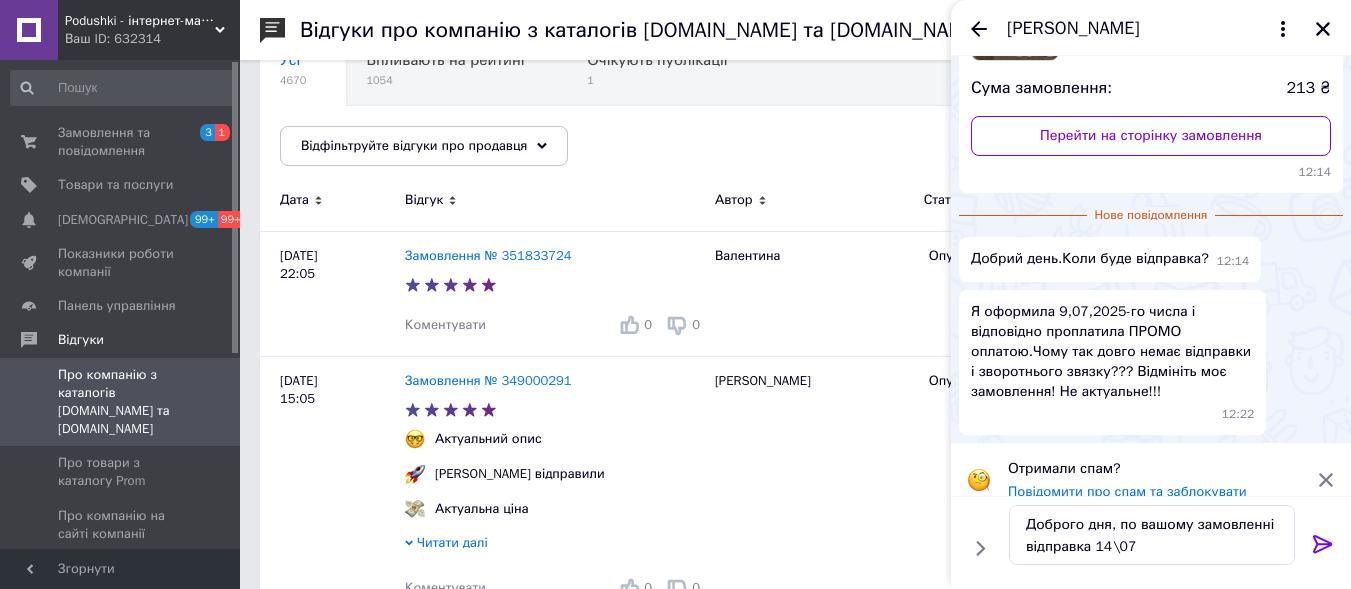 click 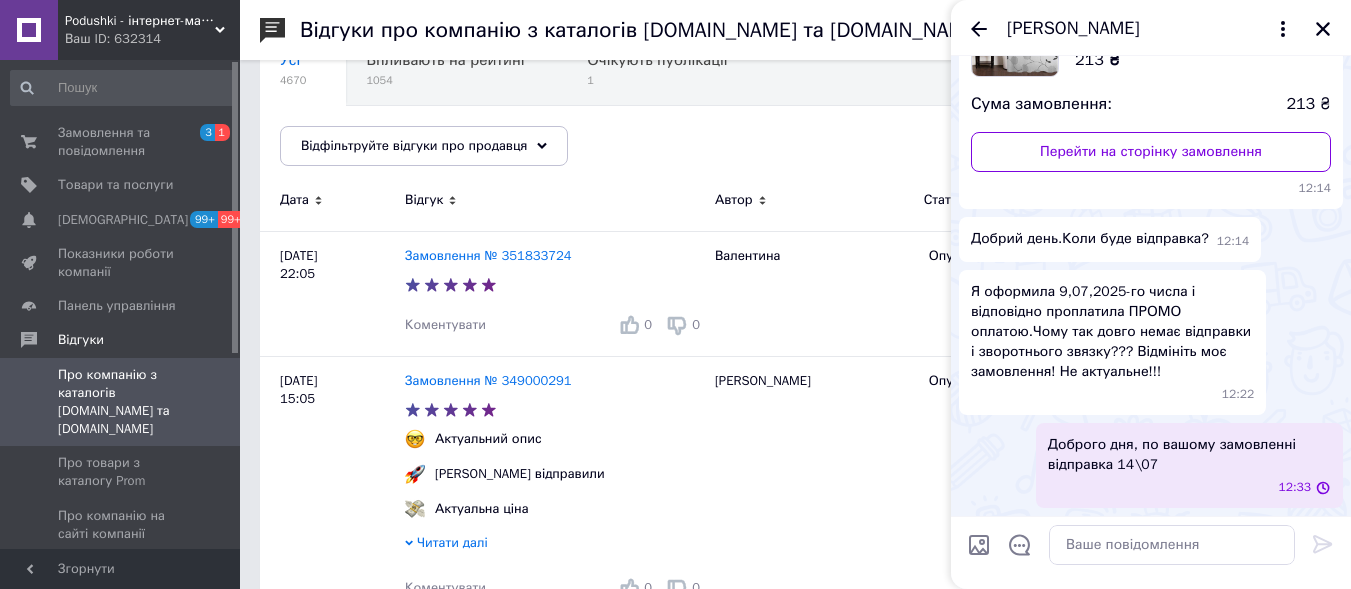 scroll, scrollTop: 194, scrollLeft: 0, axis: vertical 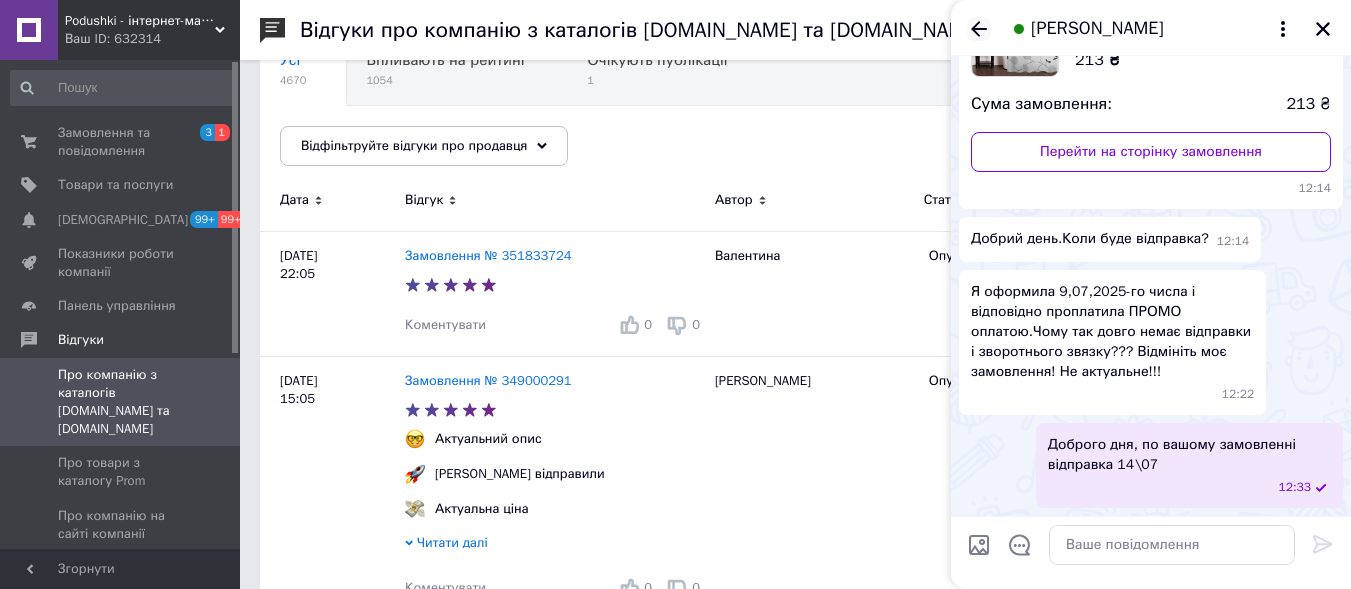 click 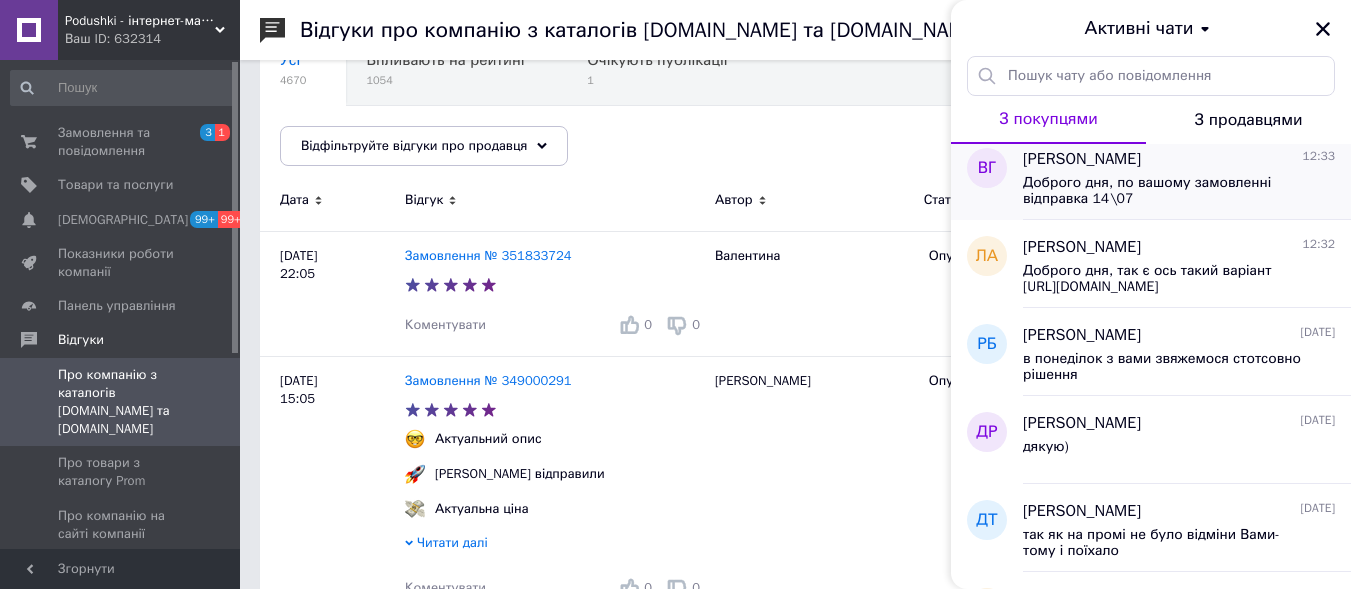 scroll, scrollTop: 0, scrollLeft: 0, axis: both 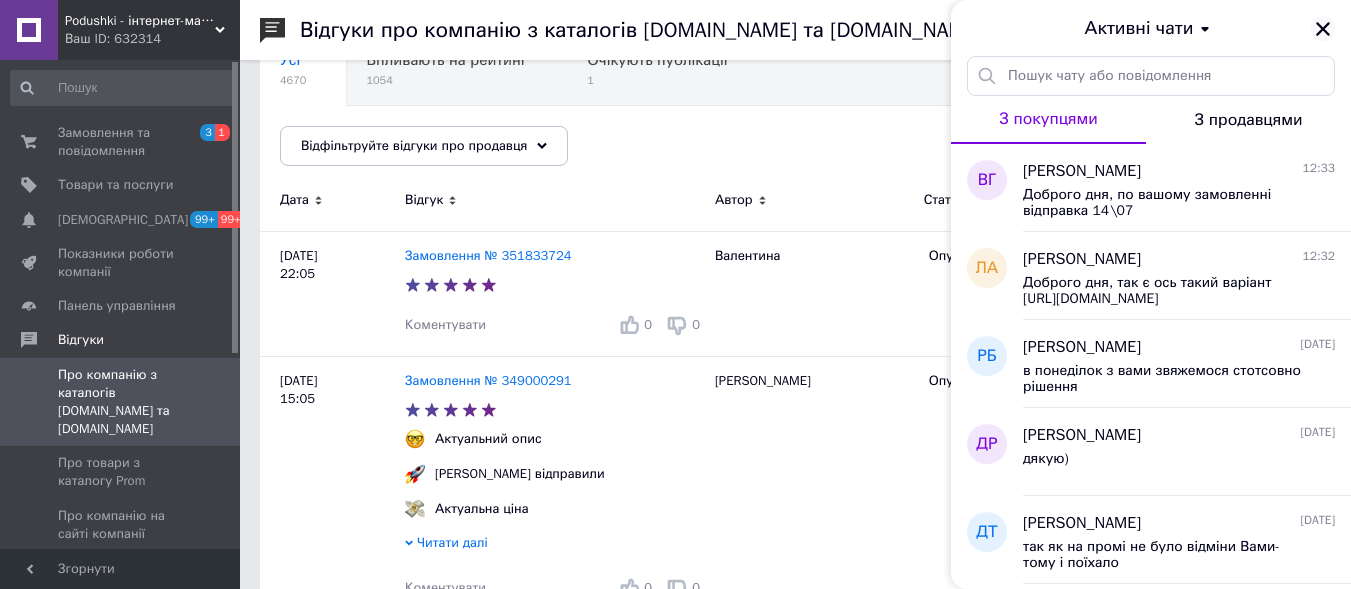 click 